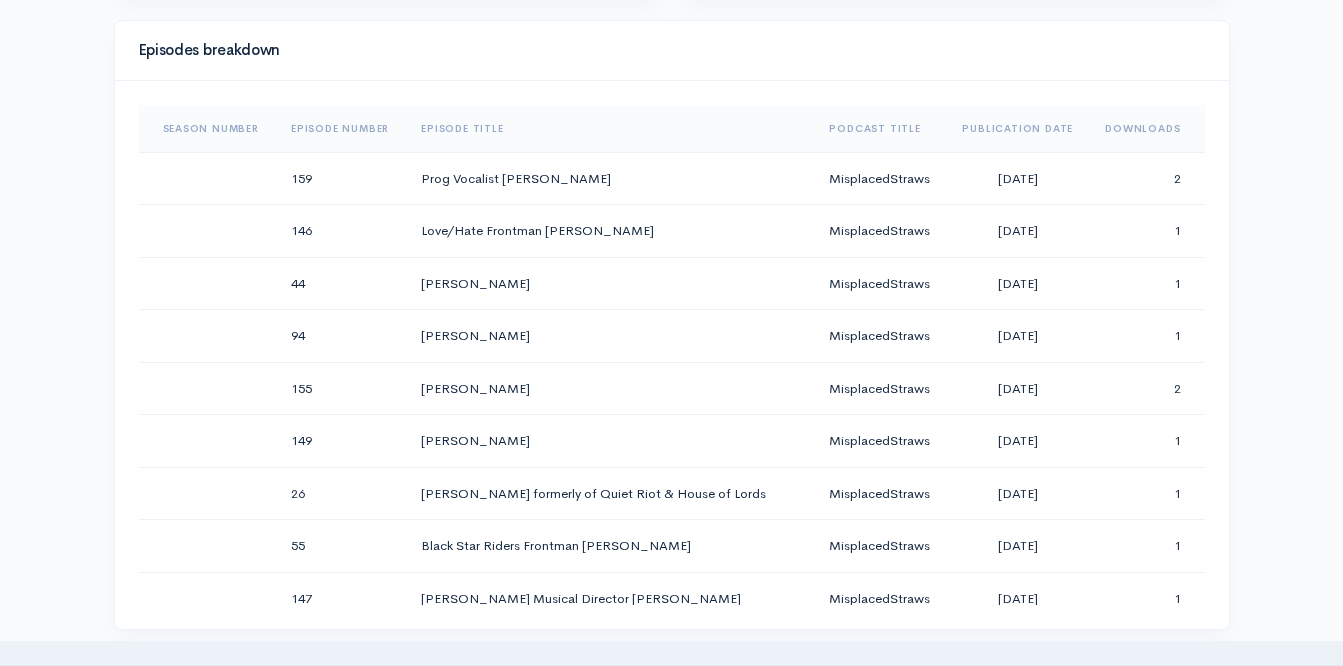 scroll, scrollTop: 988, scrollLeft: 0, axis: vertical 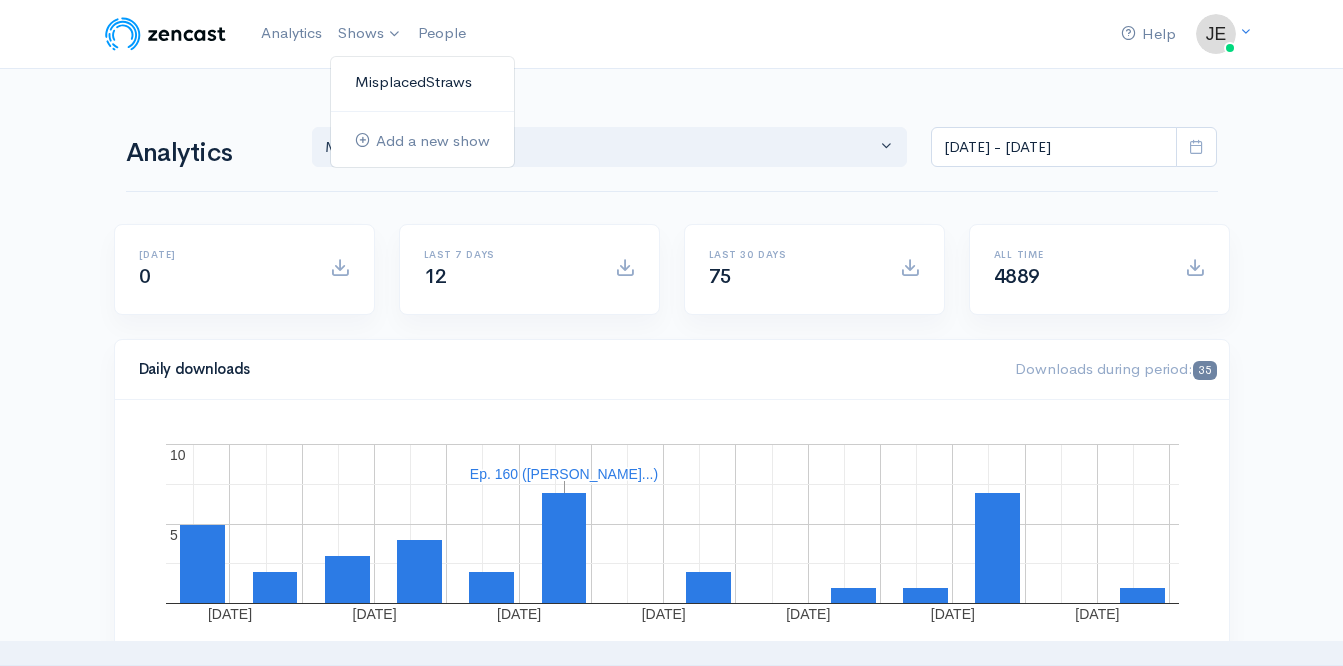 click on "MisplacedStraws" at bounding box center [422, 82] 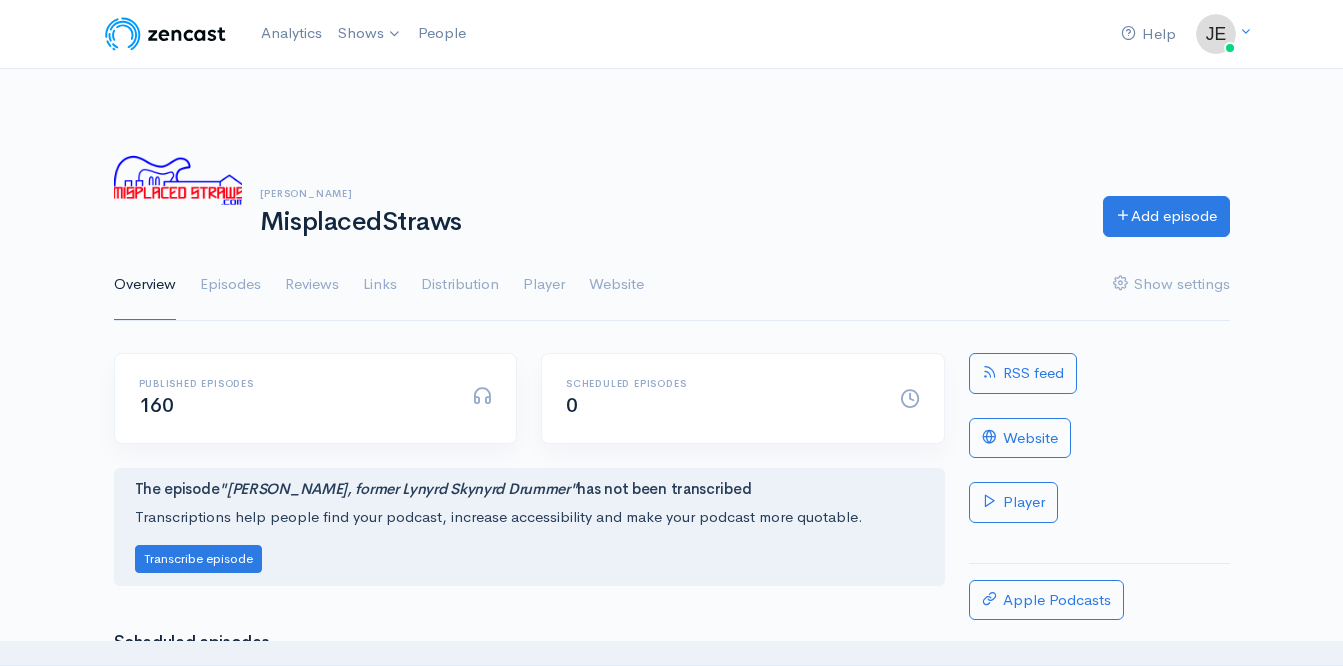 scroll, scrollTop: 0, scrollLeft: 0, axis: both 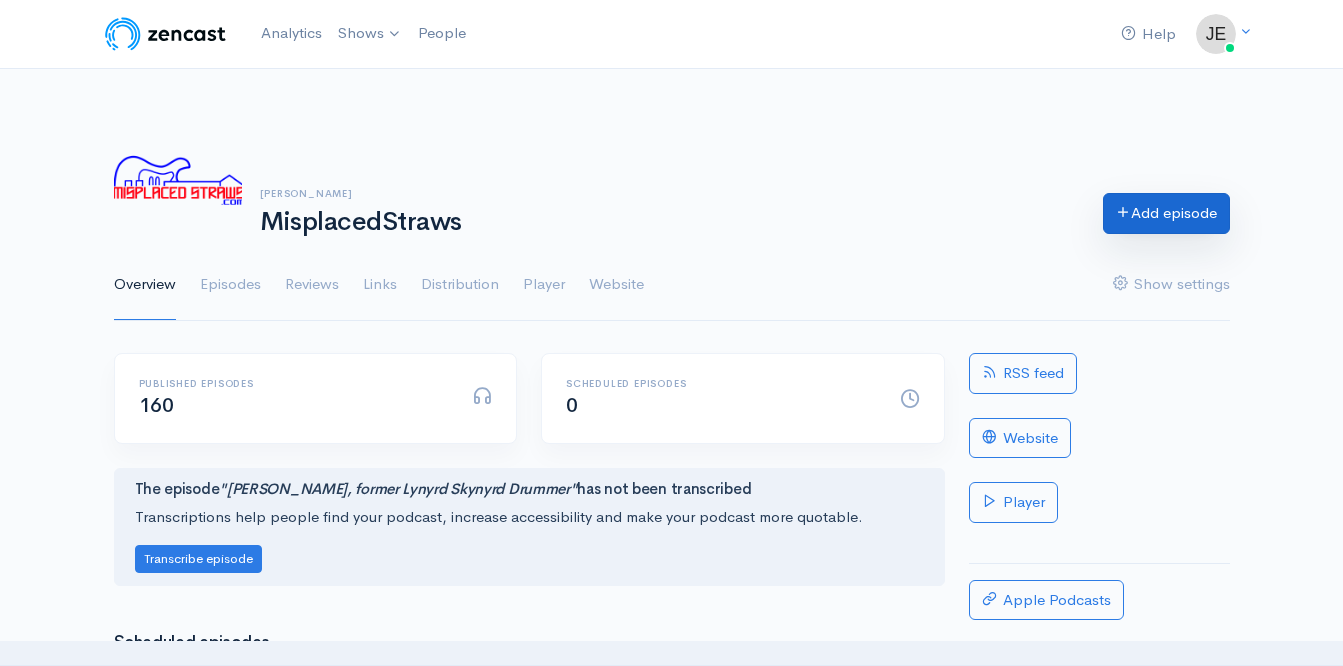 click on "Add episode" at bounding box center (1166, 213) 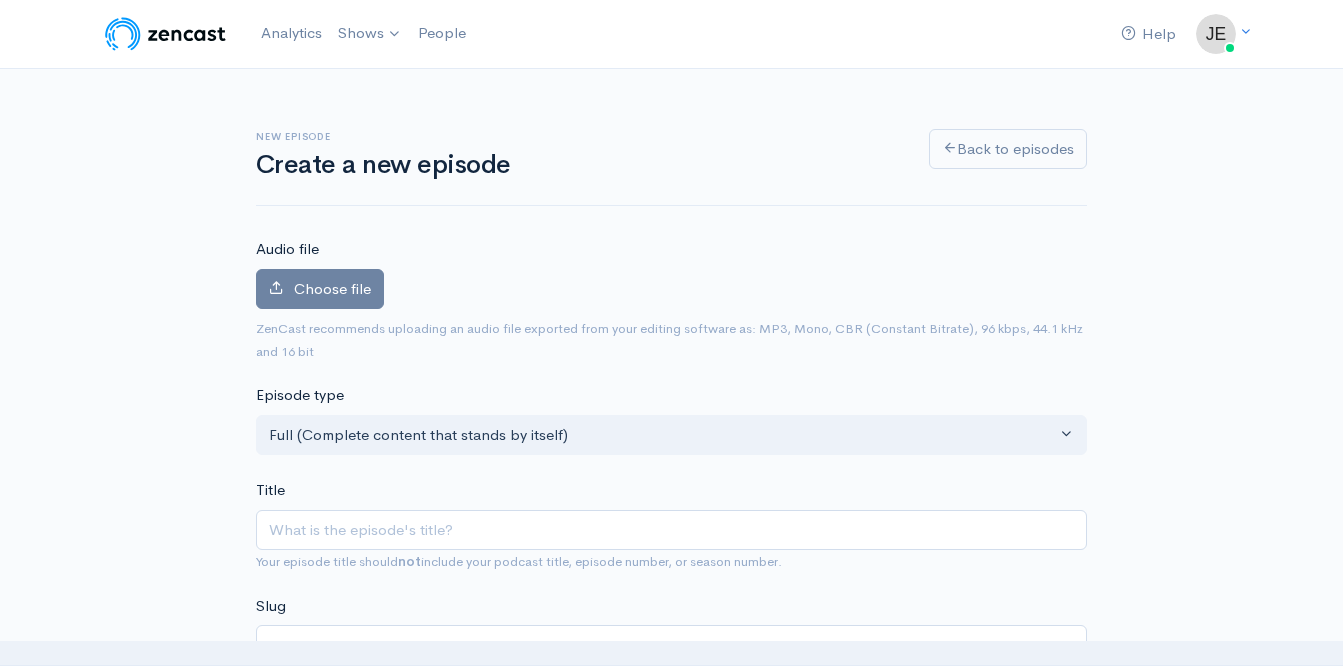 scroll, scrollTop: 0, scrollLeft: 0, axis: both 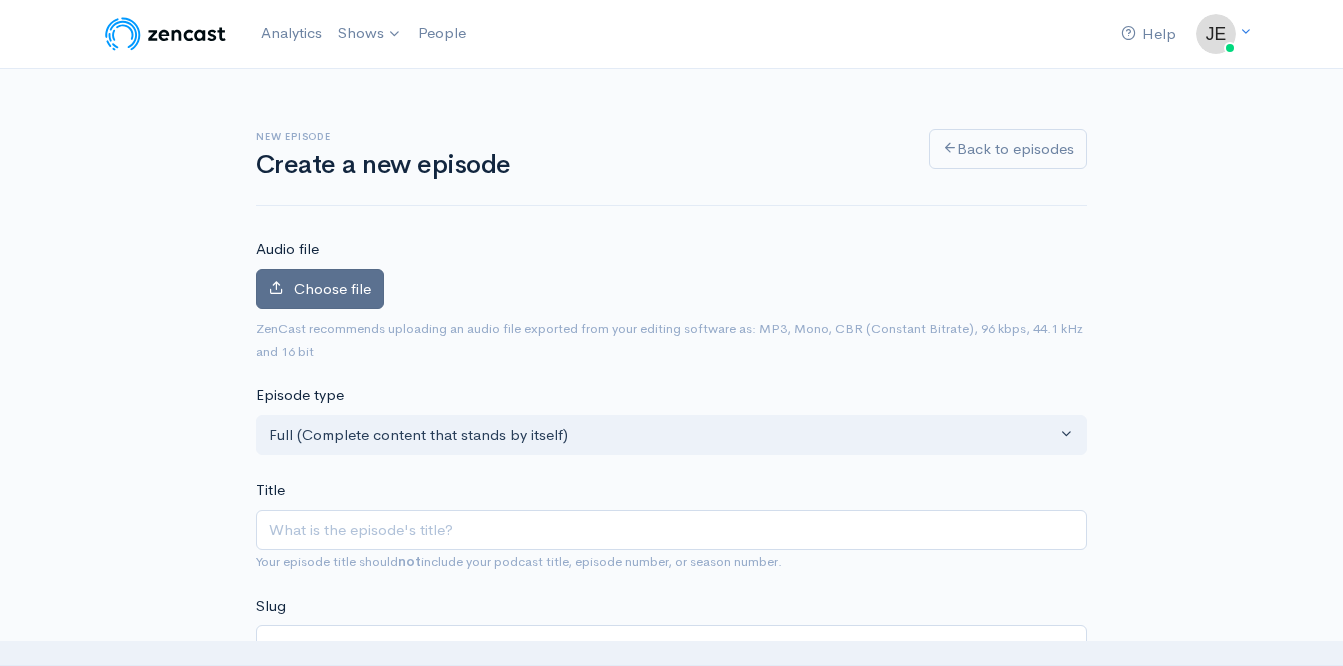 click on "Choose file" at bounding box center (332, 288) 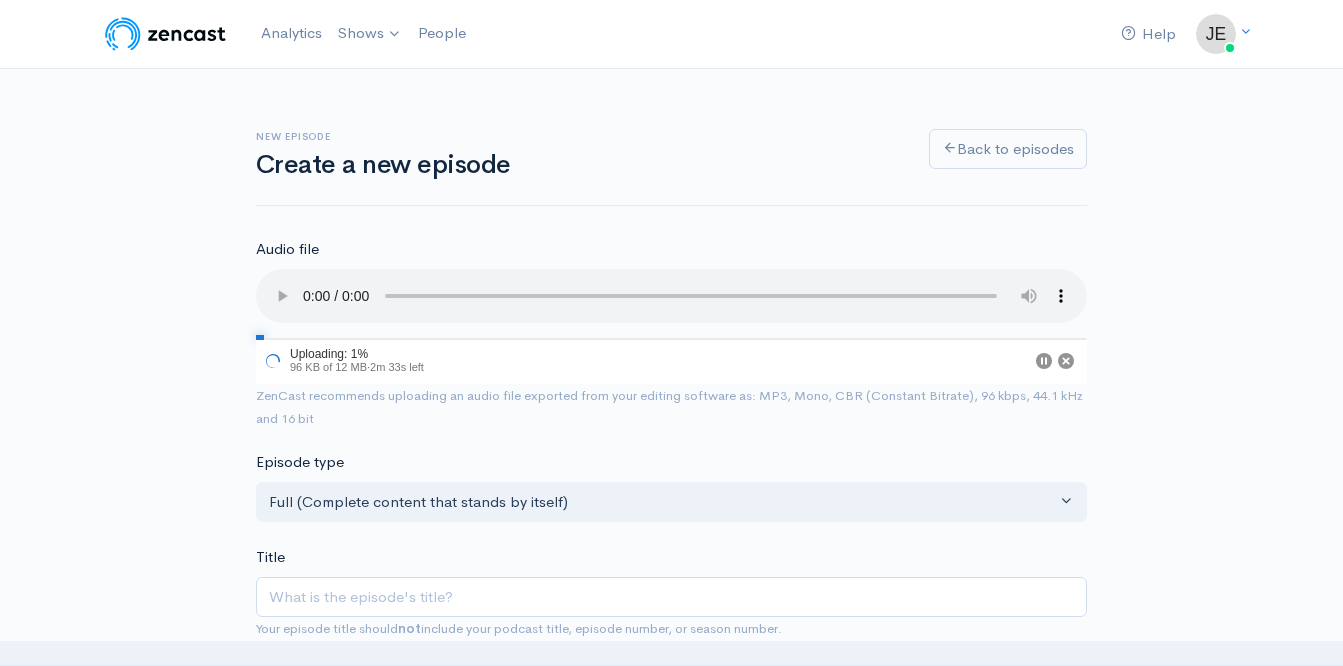 scroll, scrollTop: 176, scrollLeft: 0, axis: vertical 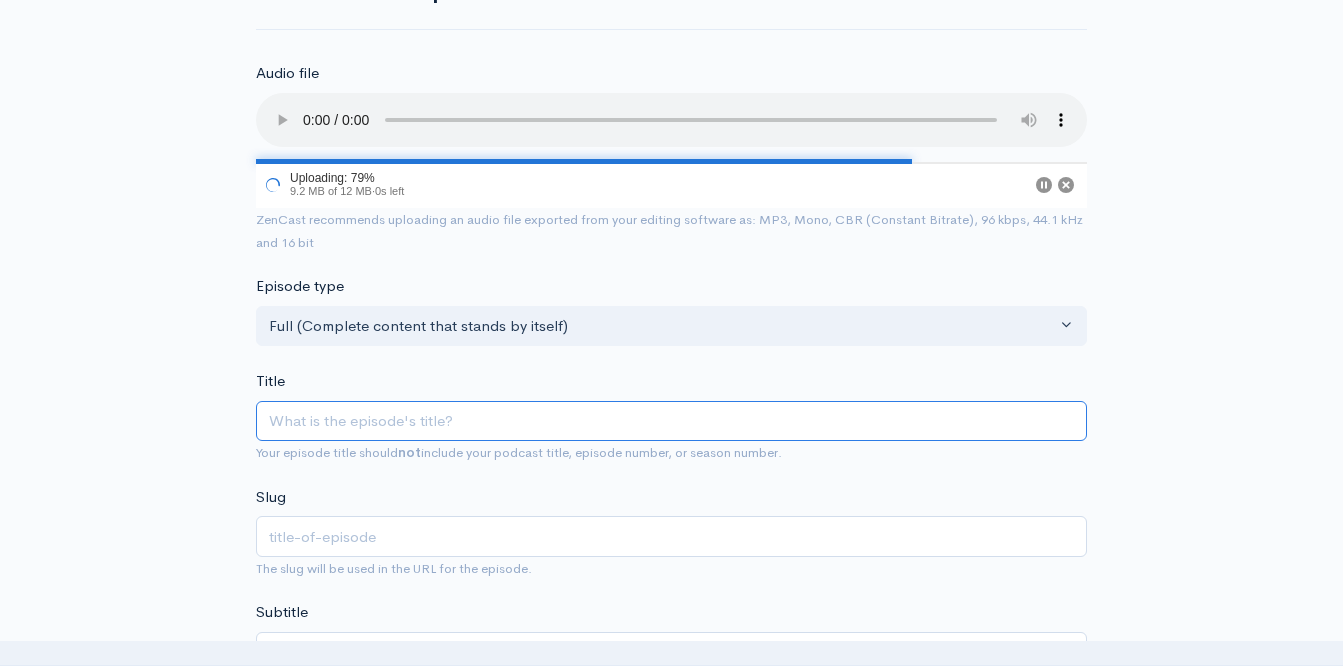 click on "Title" at bounding box center [671, 421] 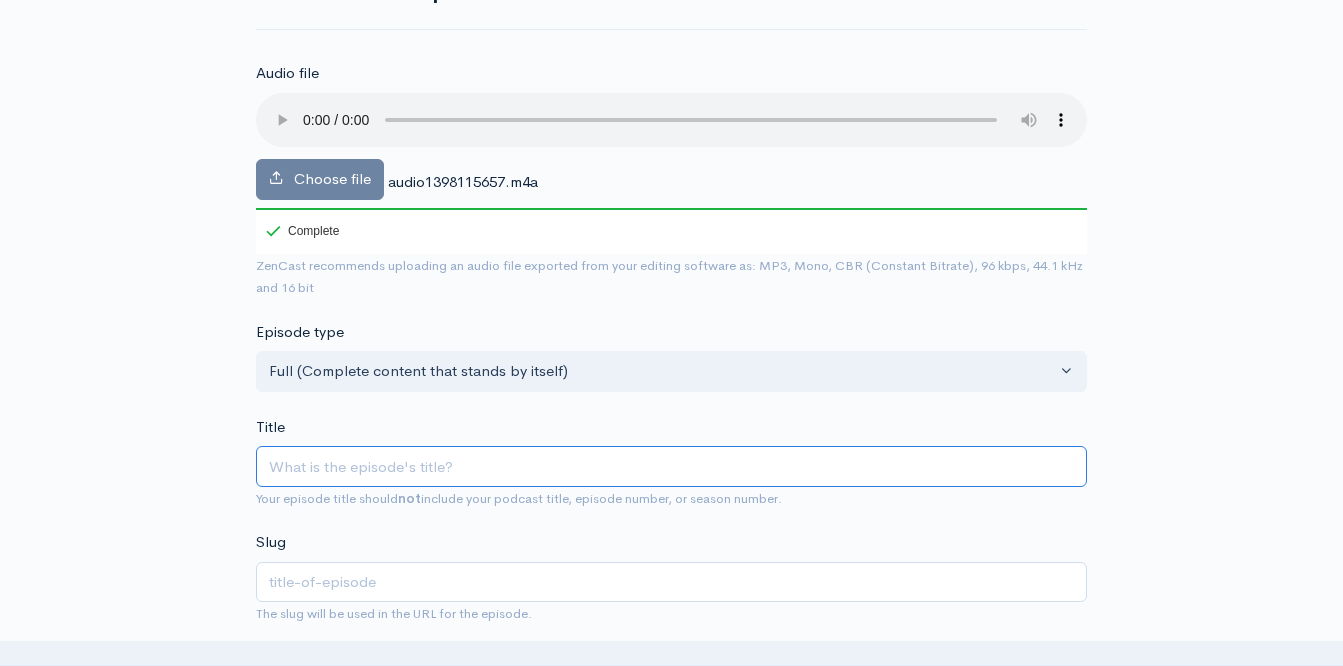 type on "B" 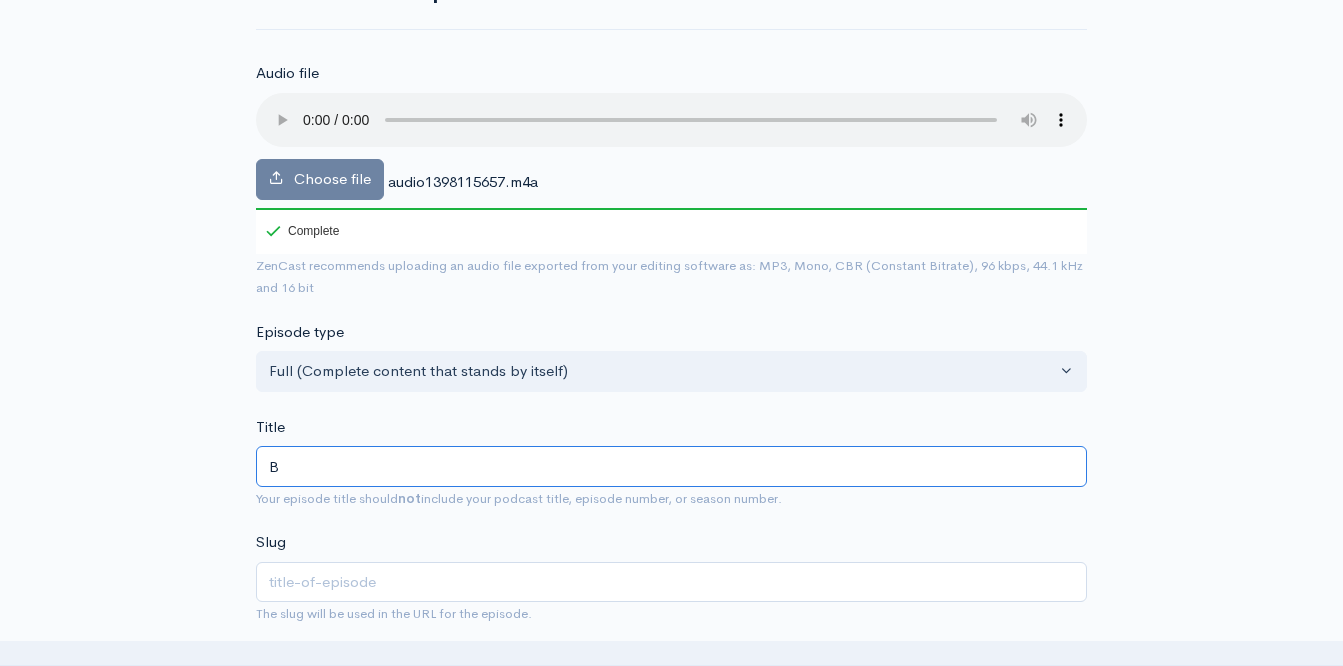type on "b" 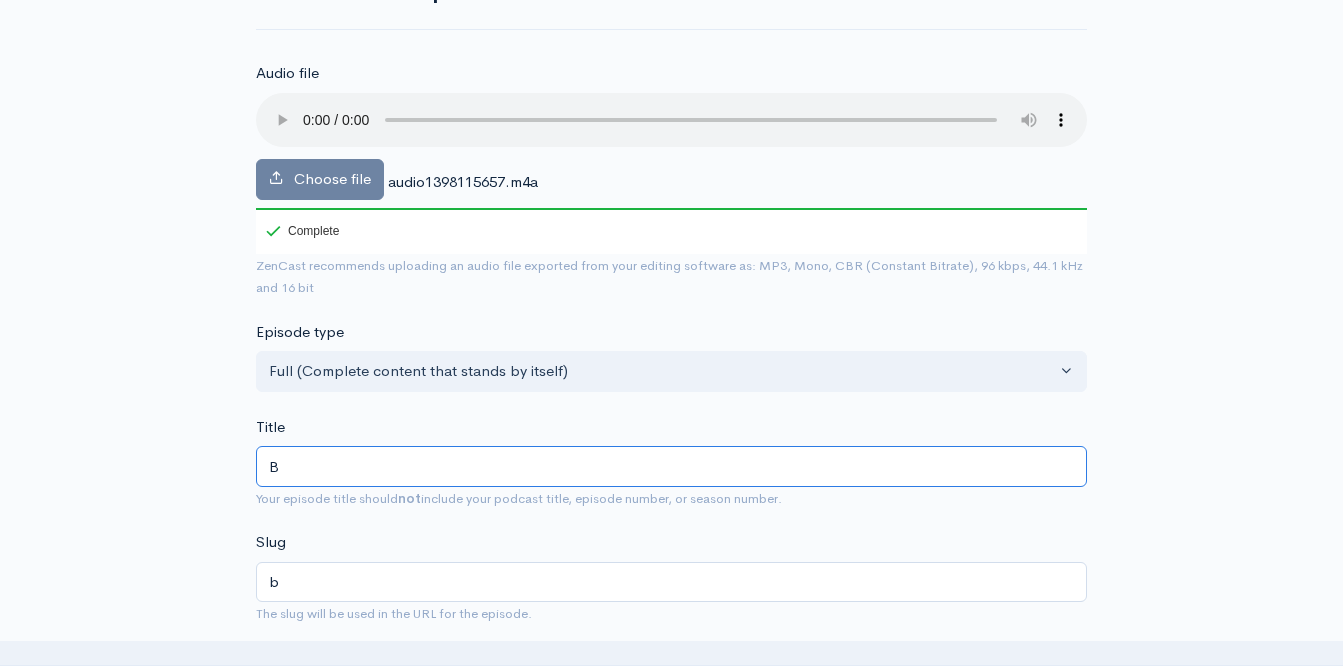type on "Ba" 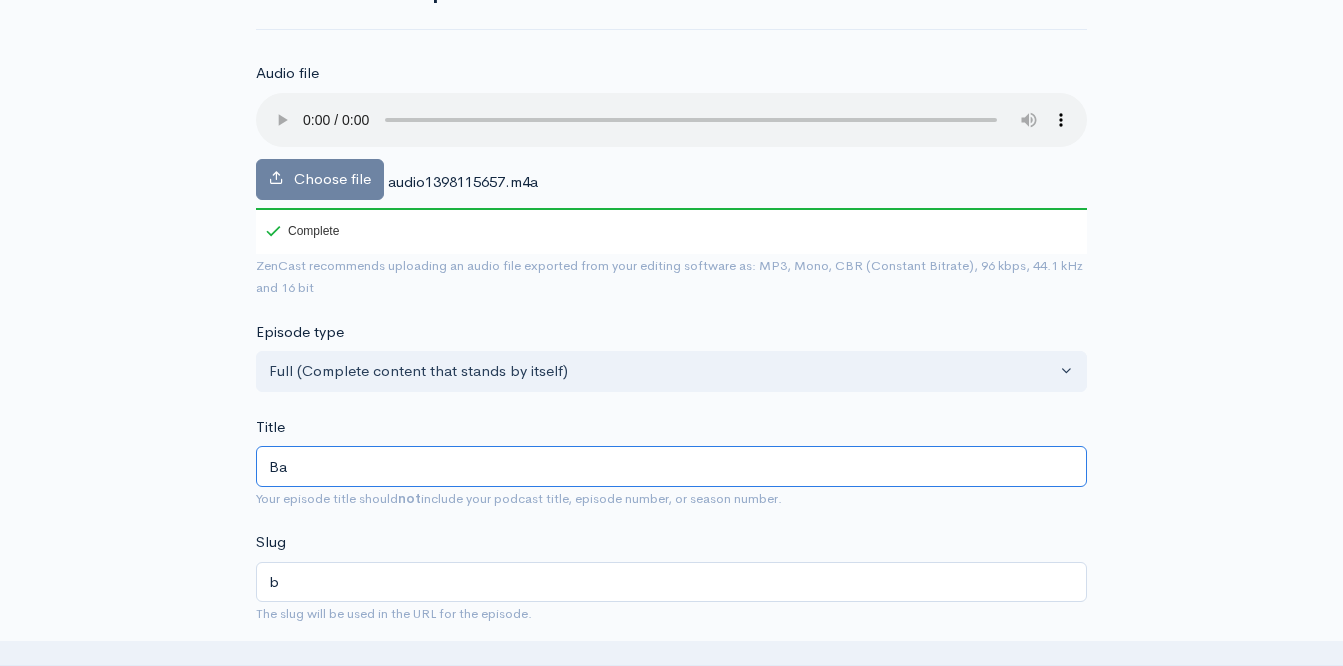 type on "ba" 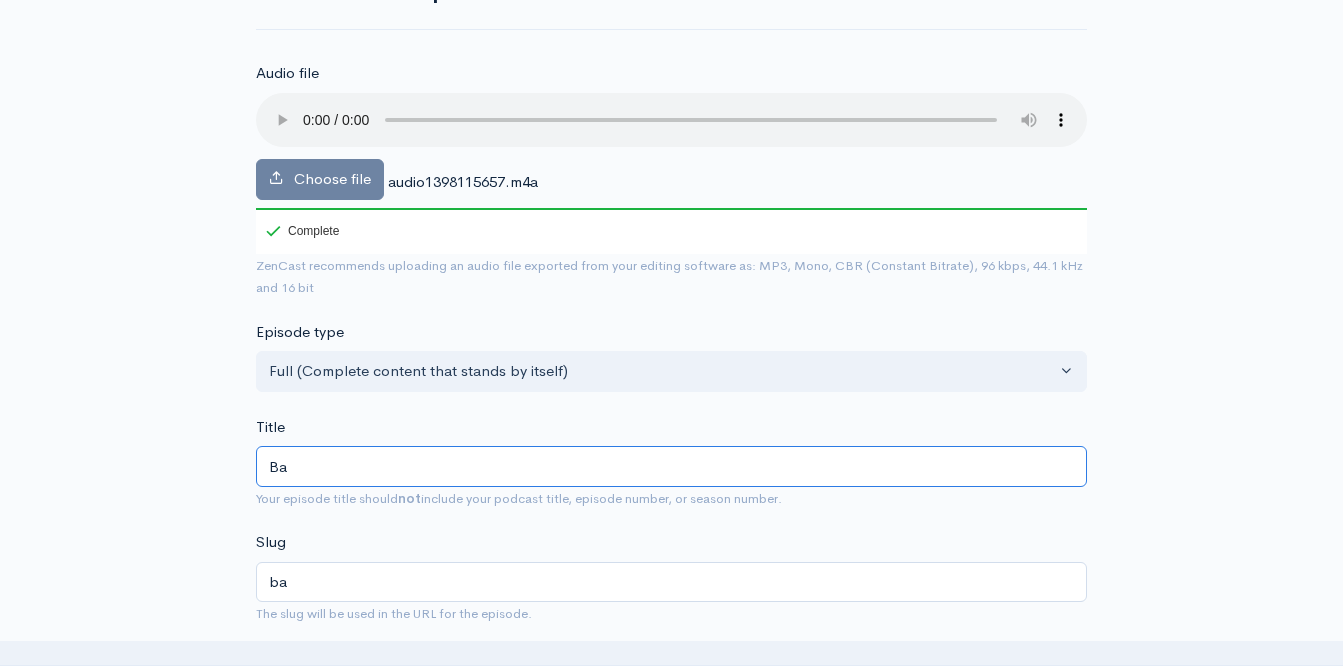 type on "Bas" 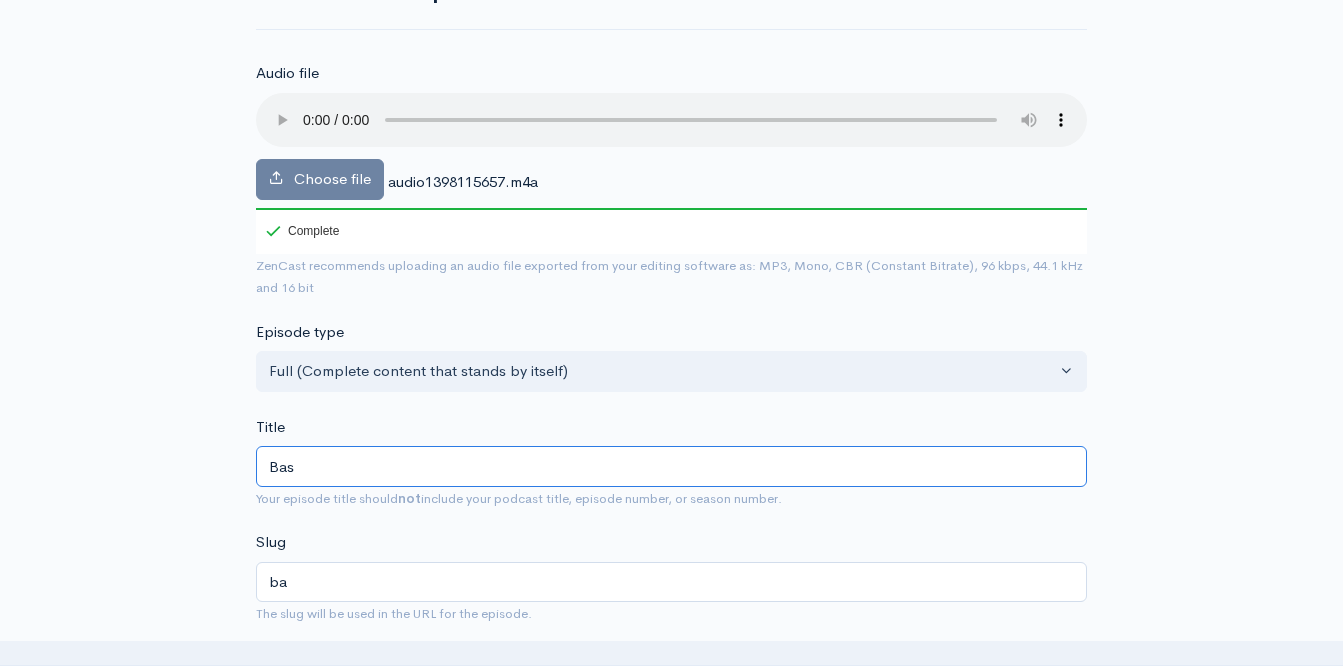 type on "bas" 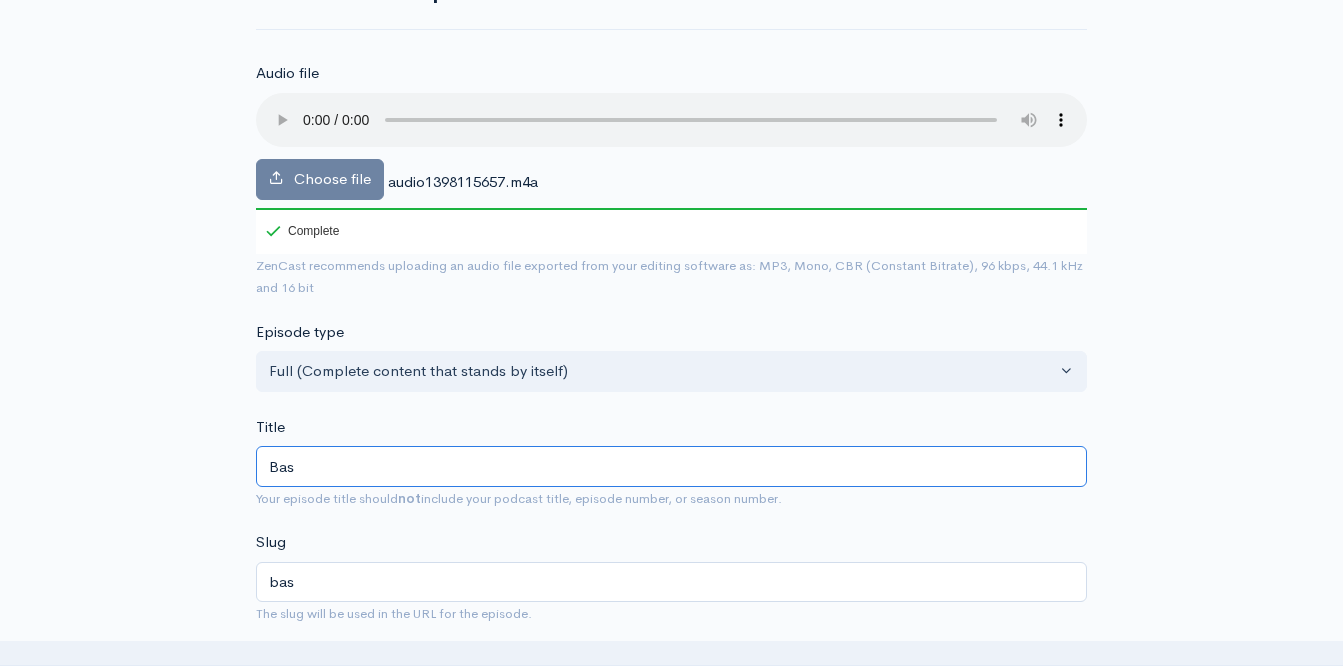 type on "Bass" 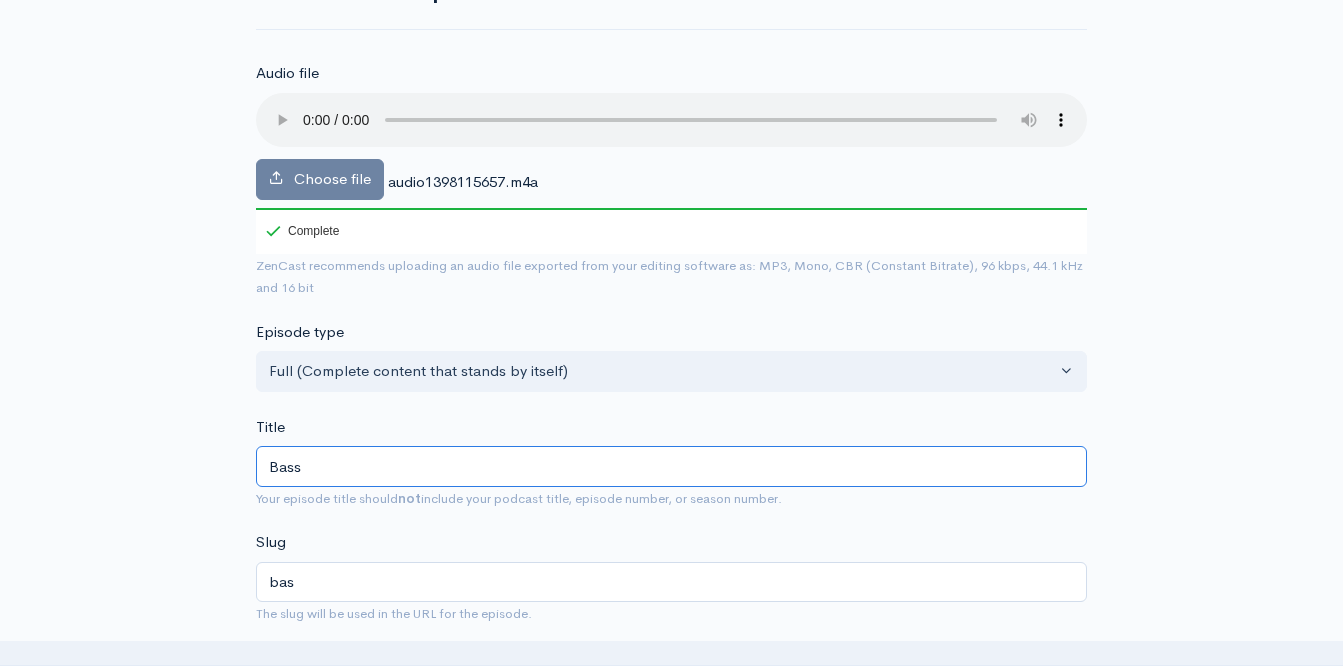 type on "bass" 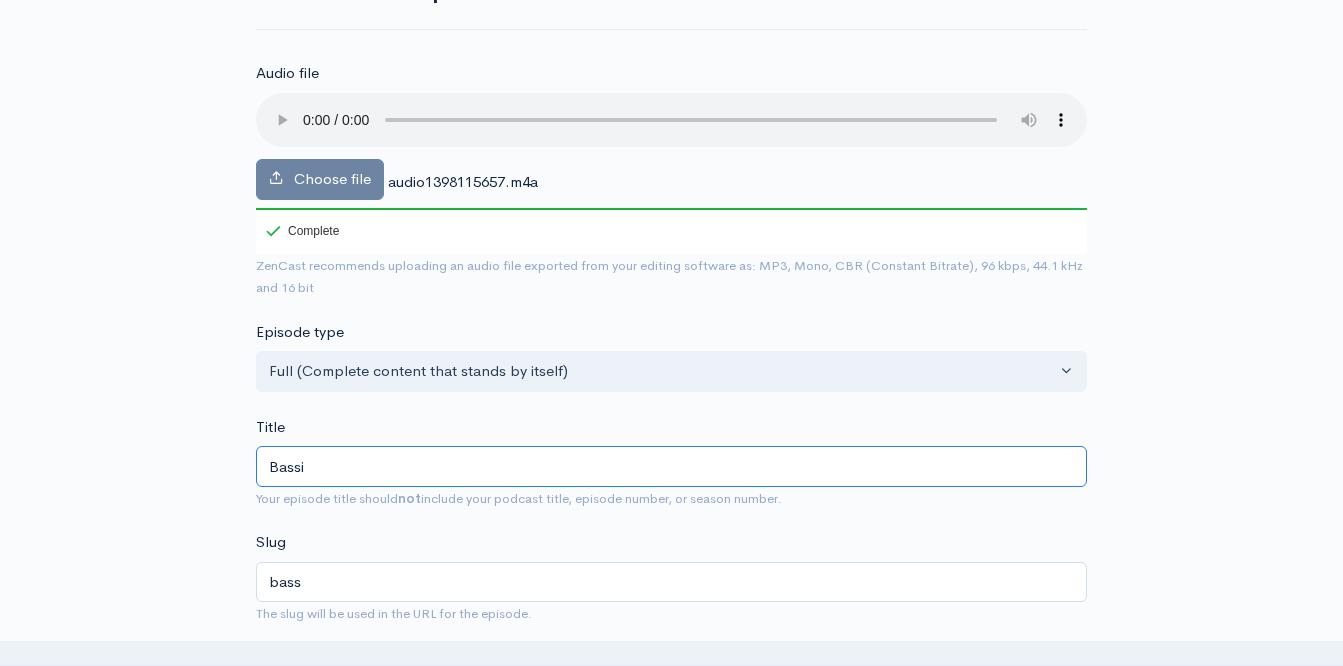type on "Bassis" 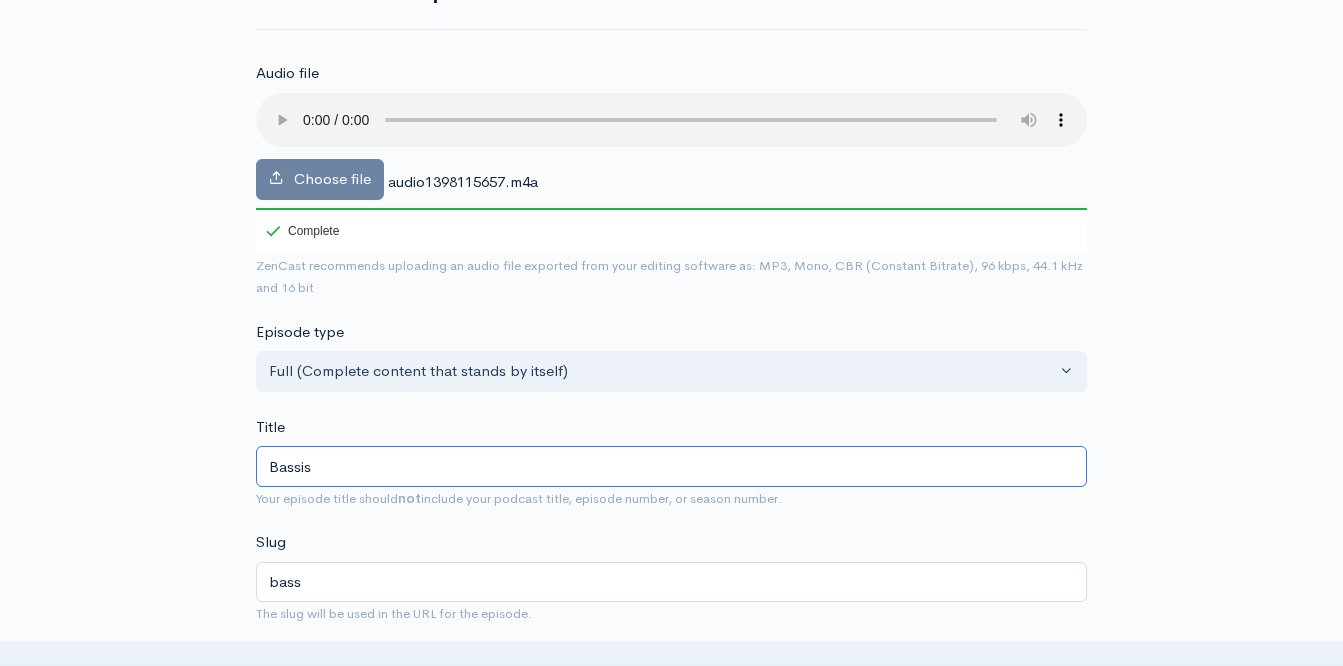 type on "bassis" 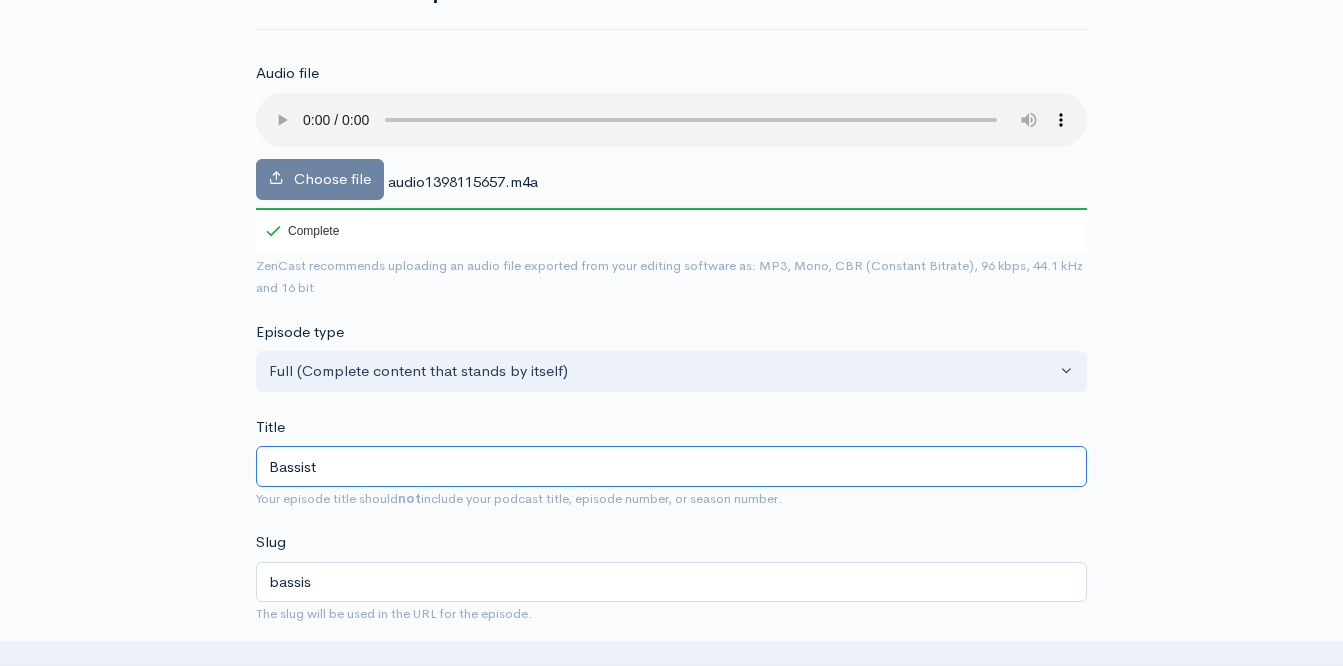 type on "Bassist" 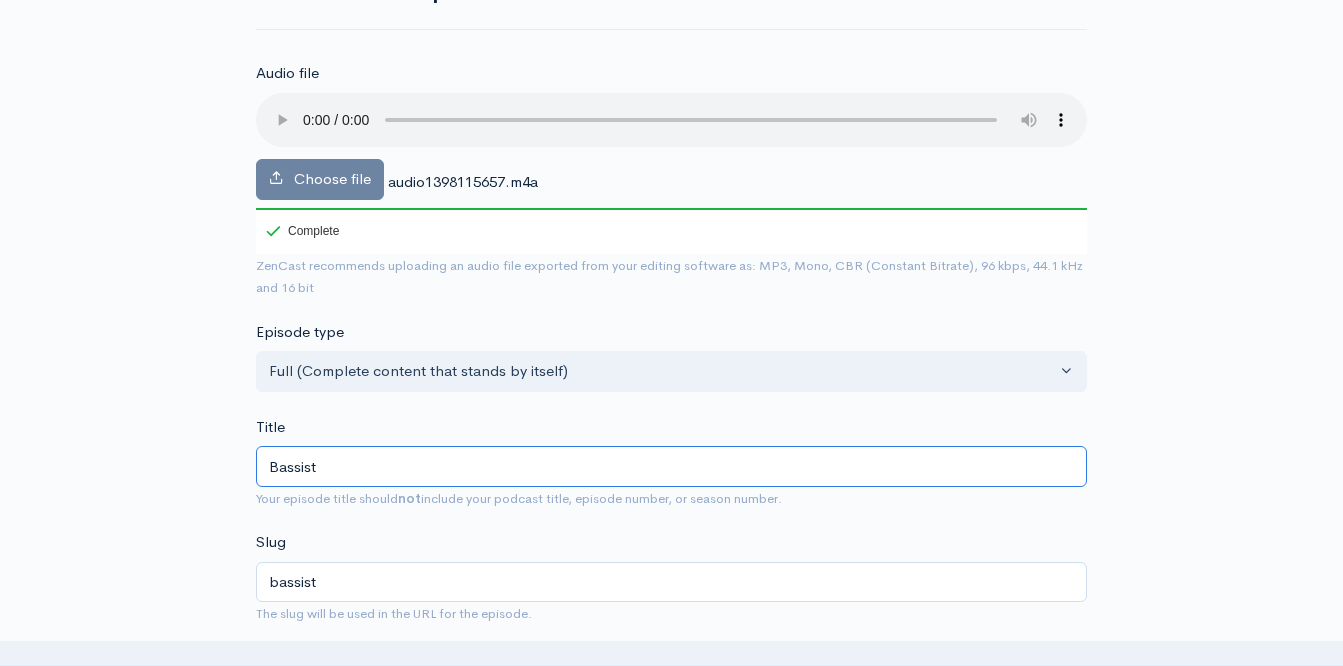 type on "Bassist M" 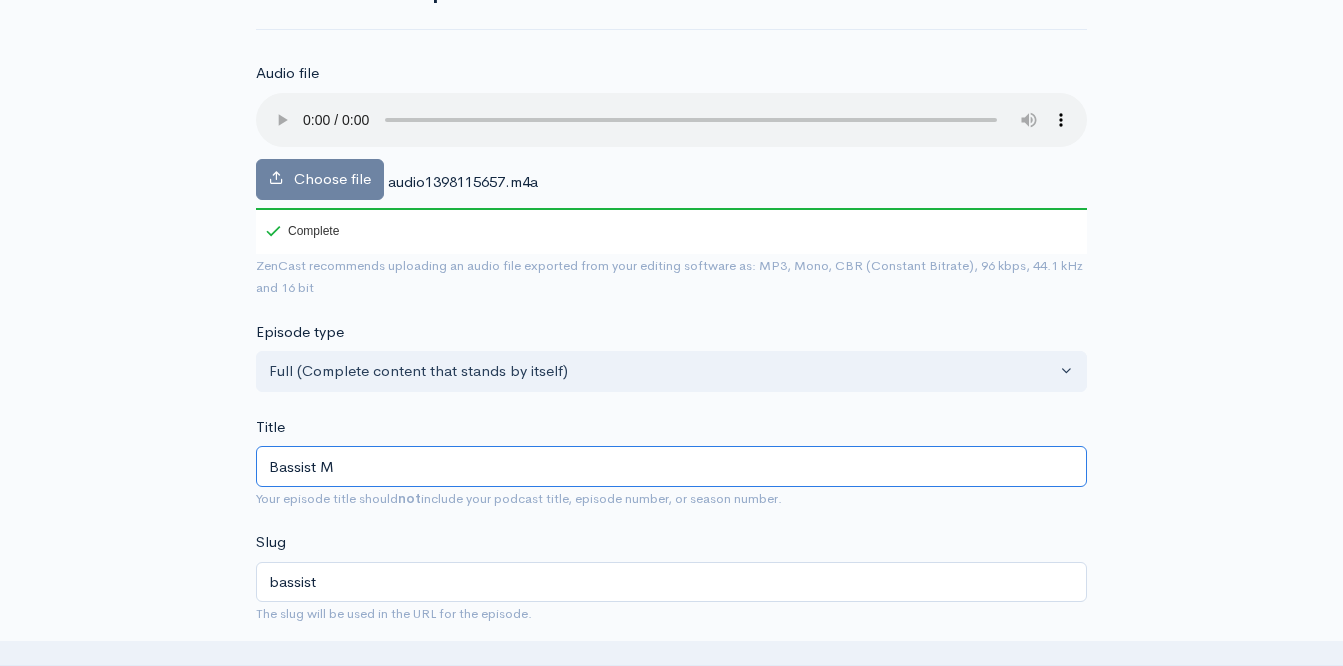 type on "bassist-m" 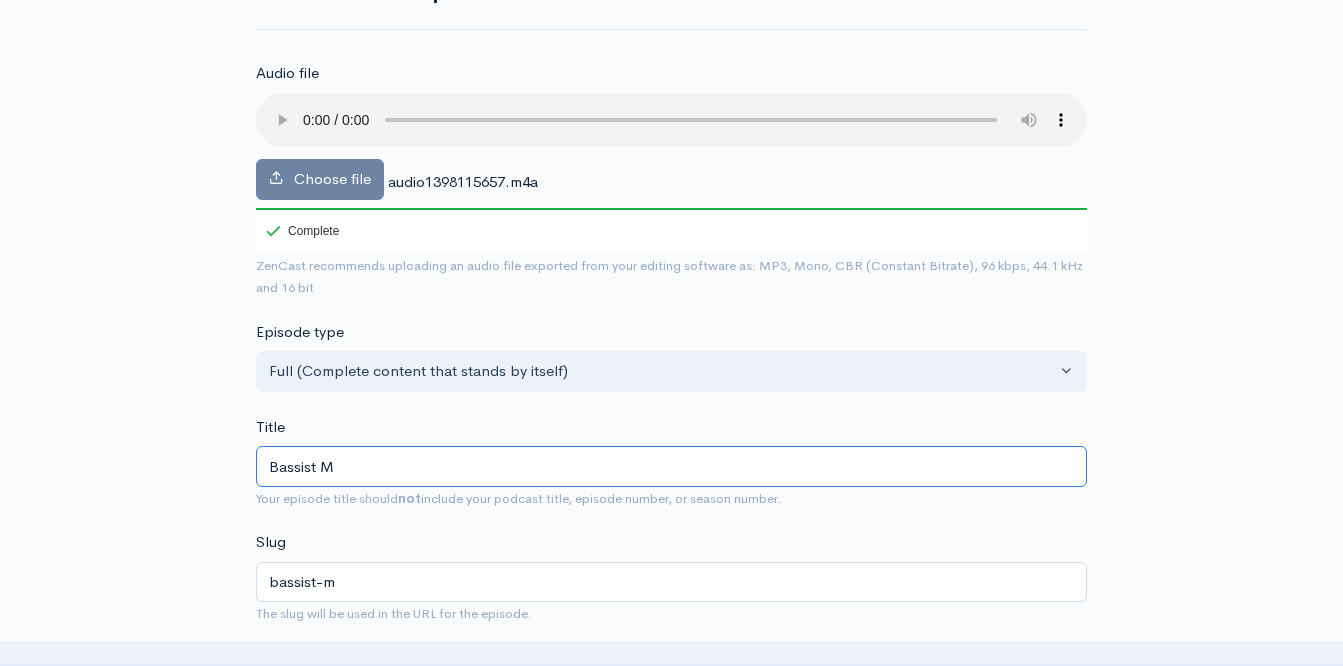 type on "Bassist [PERSON_NAME]" 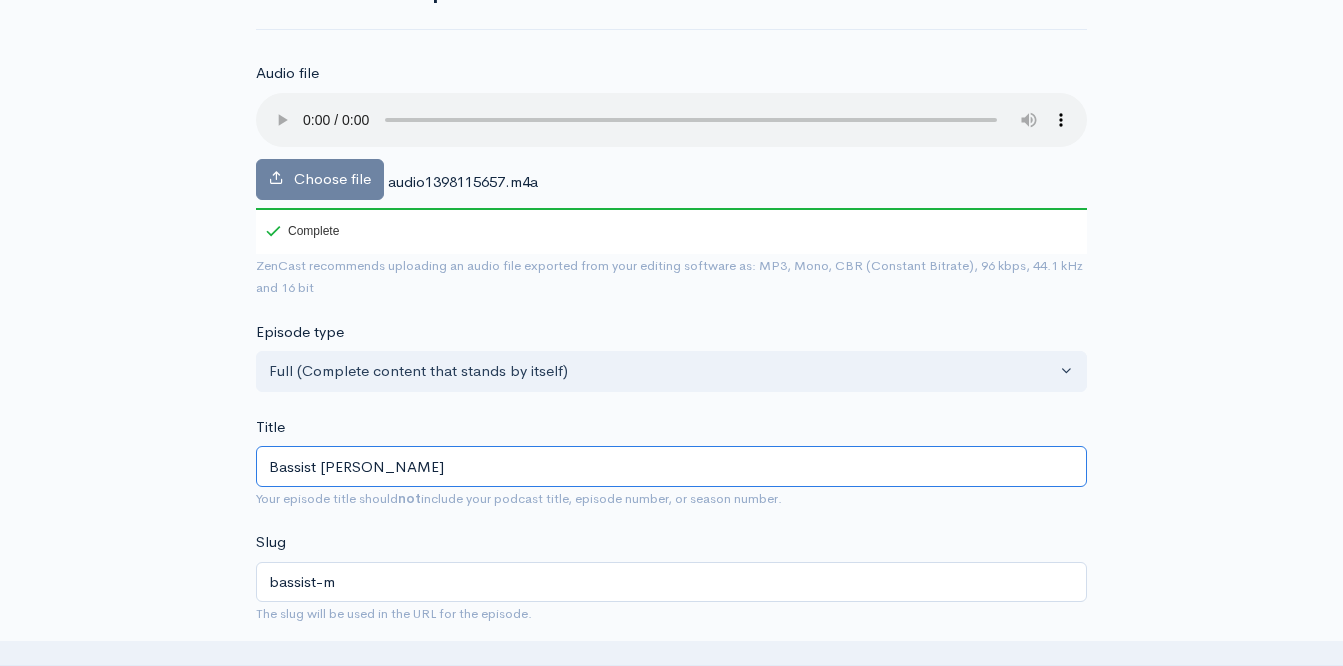type on "bassist-ma" 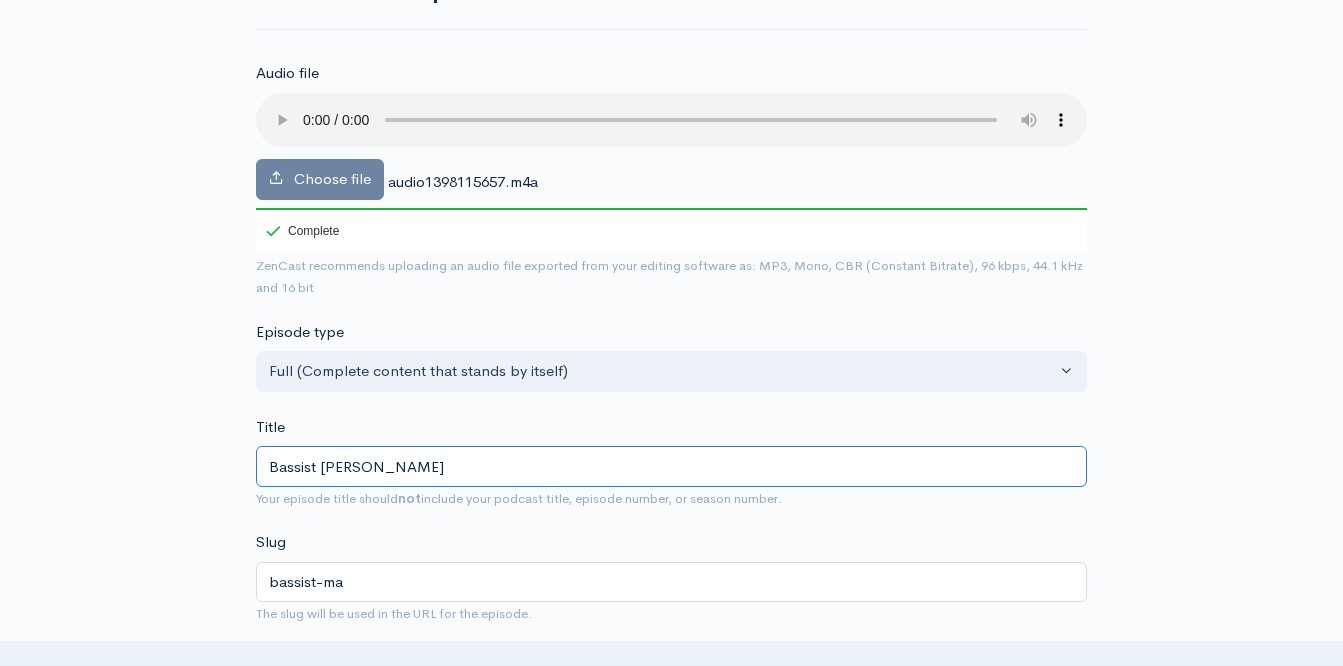 type on "Bassist Mat" 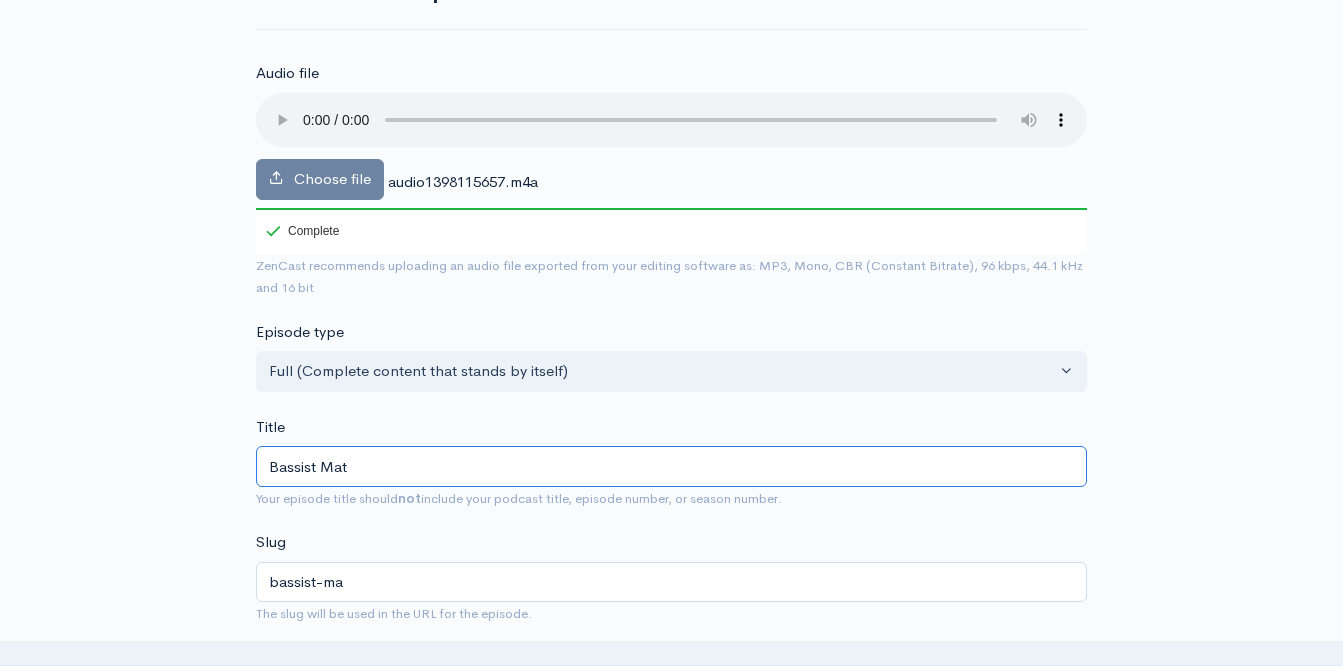 type on "bassist-mat" 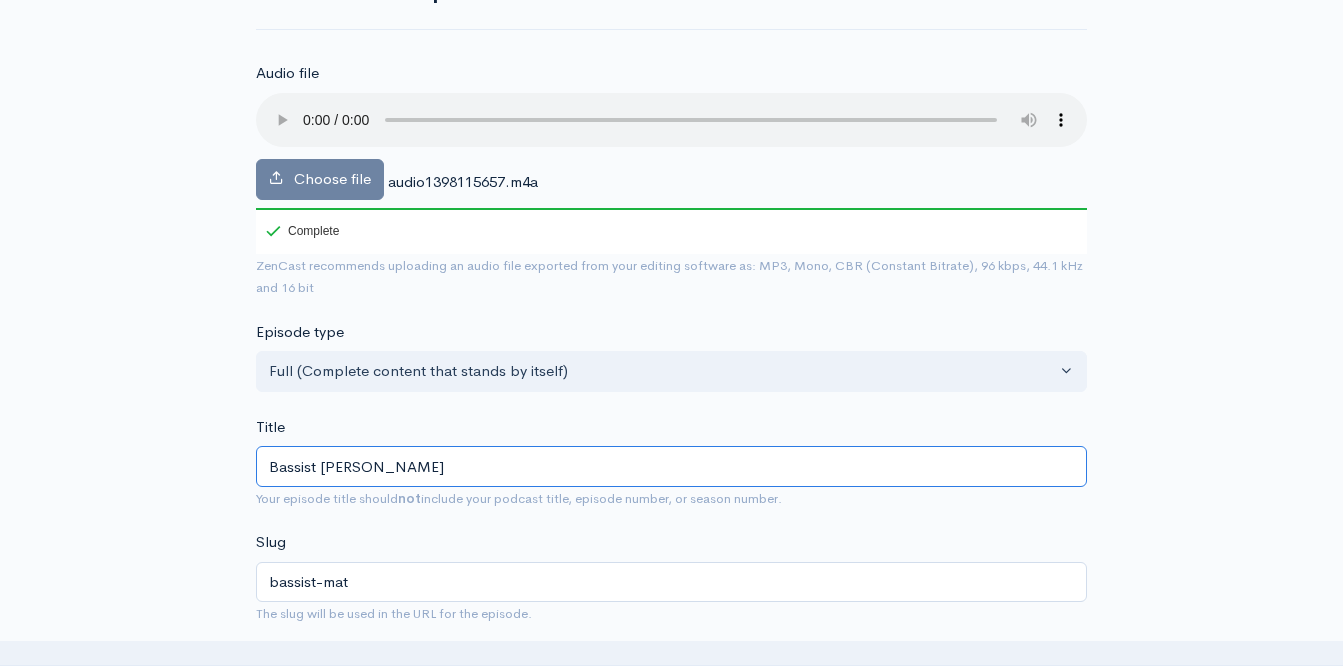 type on "Bassist [PERSON_NAME]" 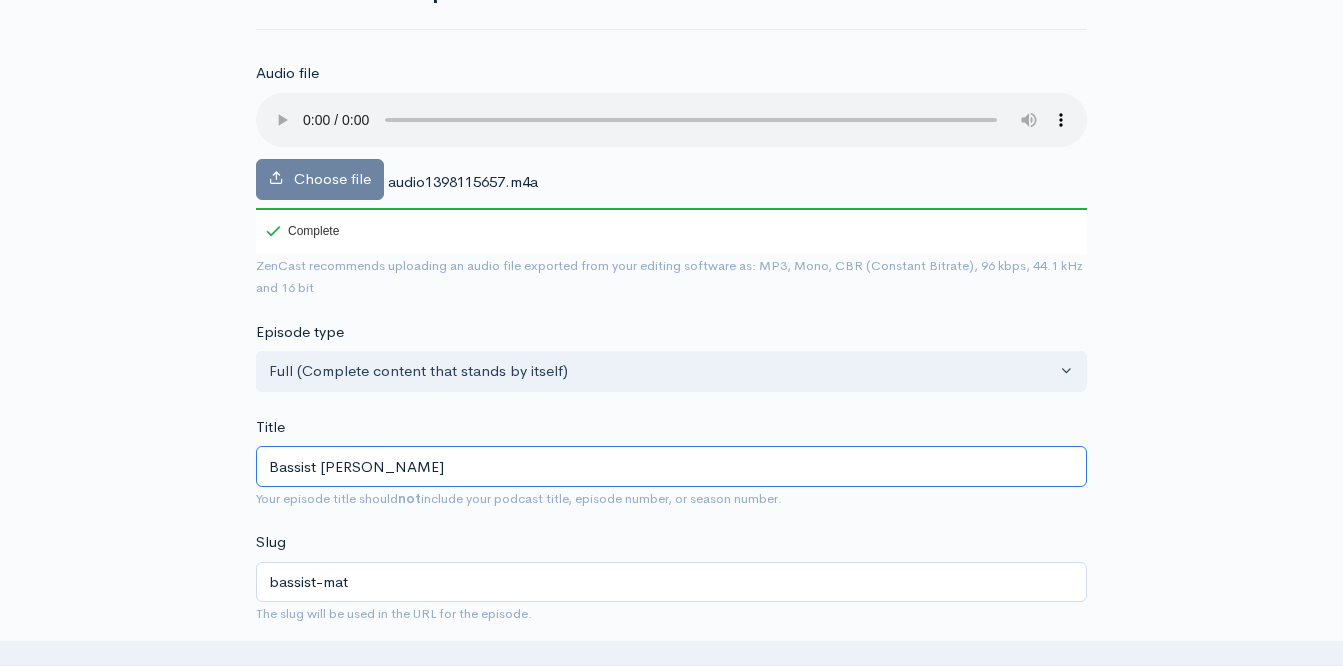 type on "bassist-[PERSON_NAME]" 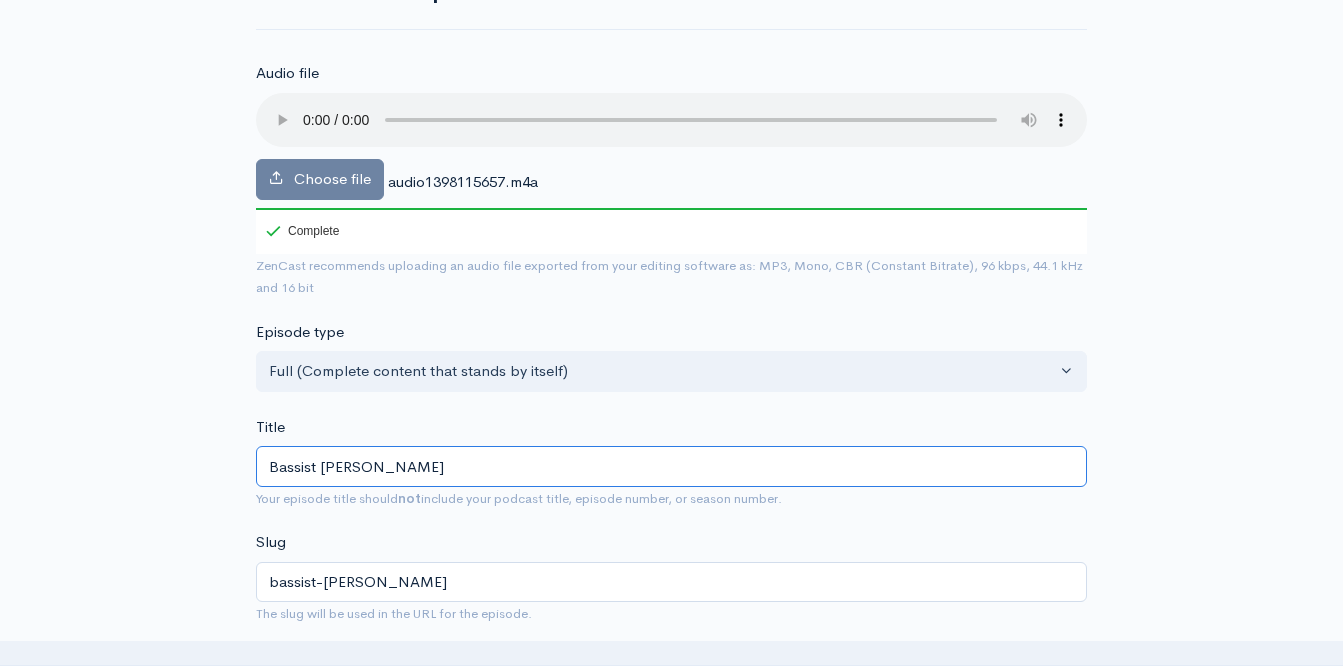 type on "Bassist [PERSON_NAME]" 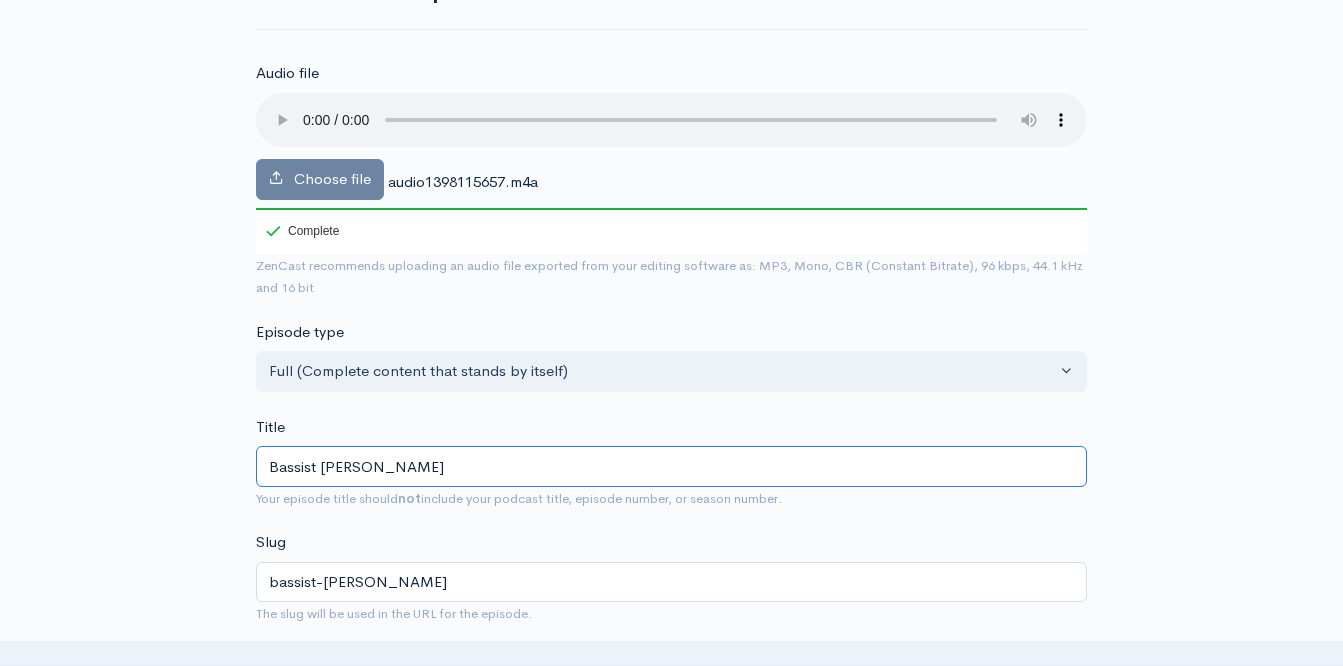type on "Bassist [PERSON_NAME]" 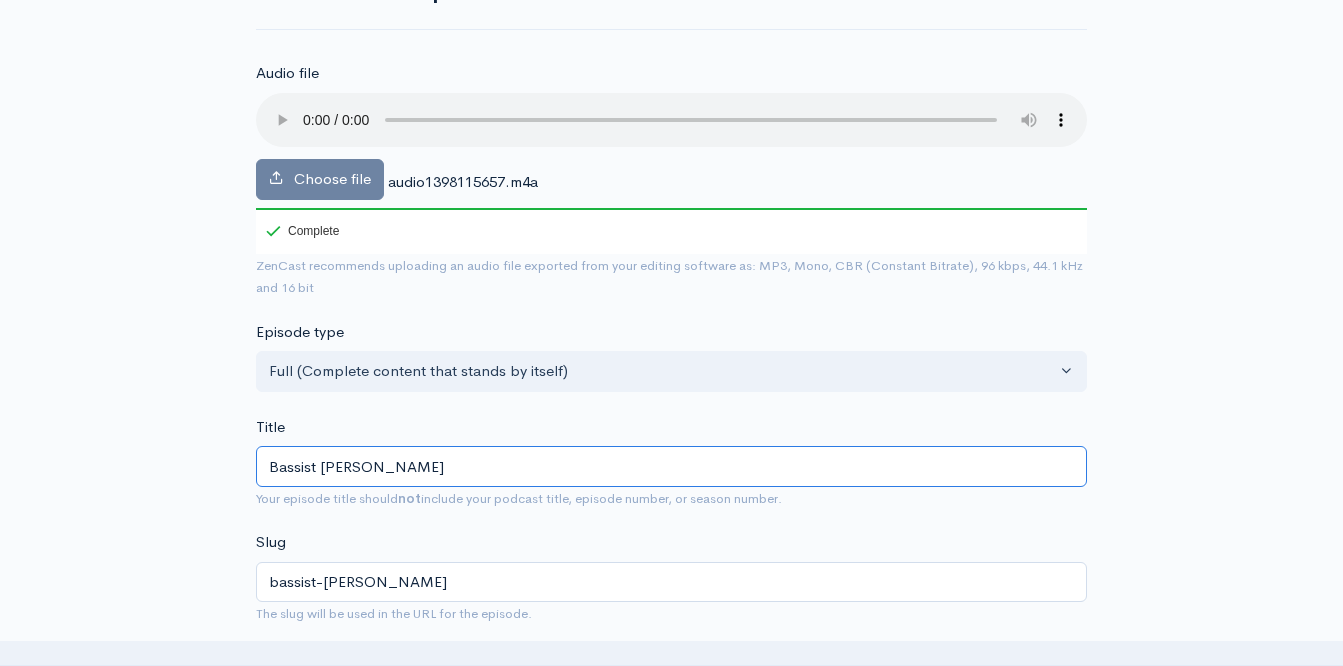 type on "bassist-[PERSON_NAME]" 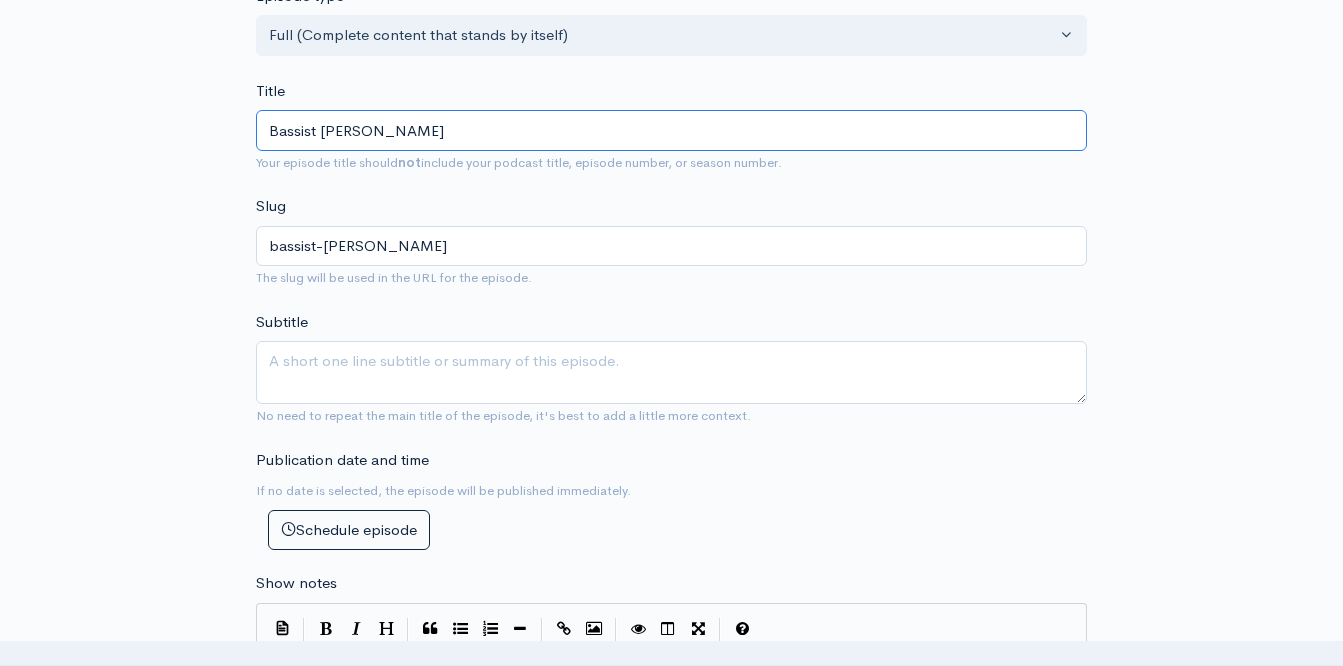 scroll, scrollTop: 513, scrollLeft: 0, axis: vertical 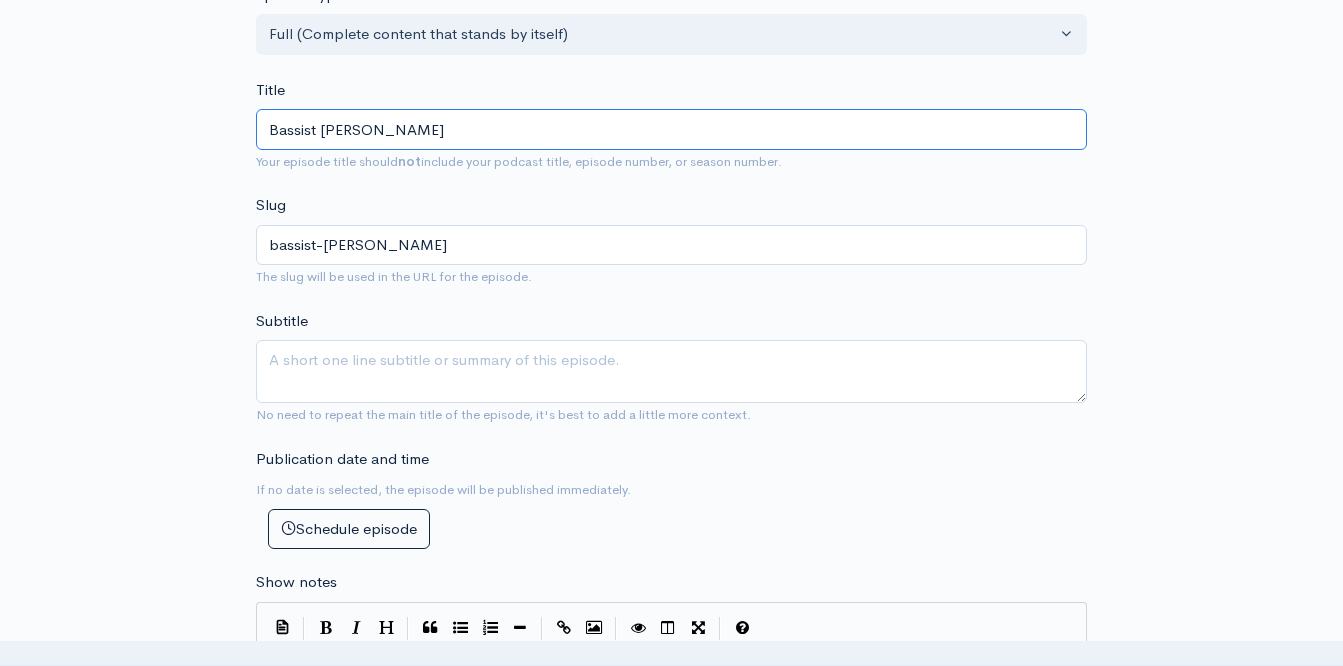 type on "Bassist [PERSON_NAME]" 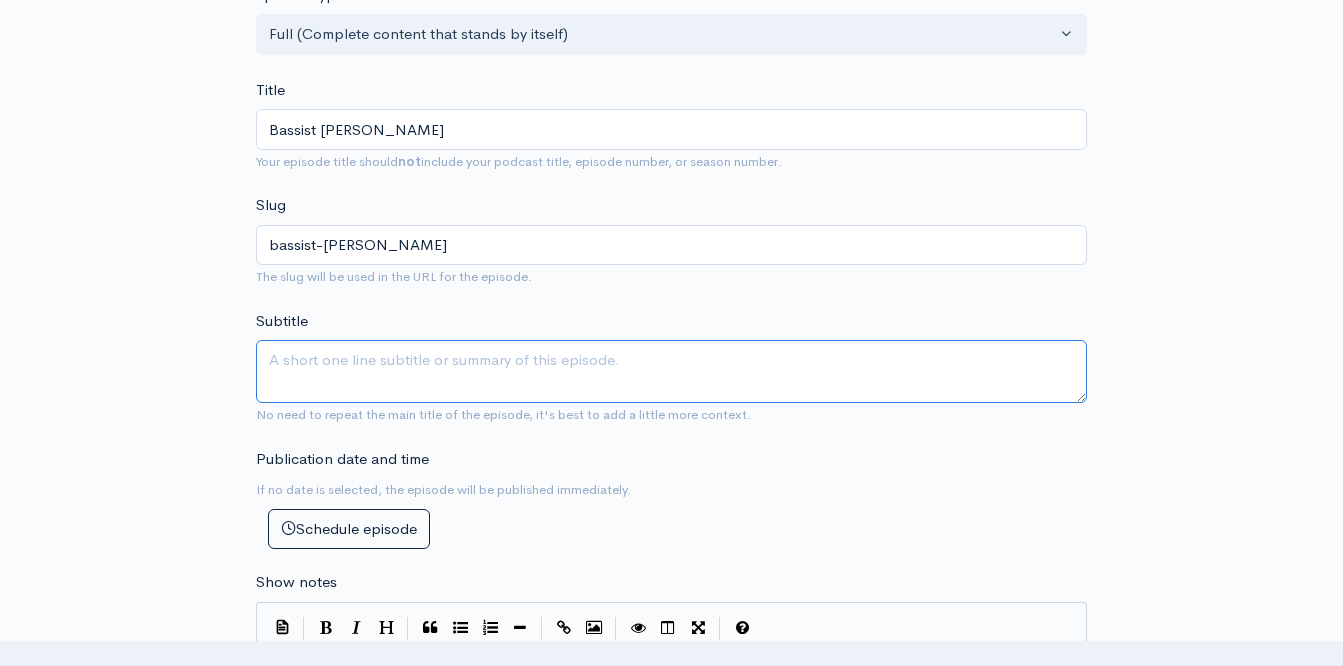 click on "Subtitle" at bounding box center (671, 371) 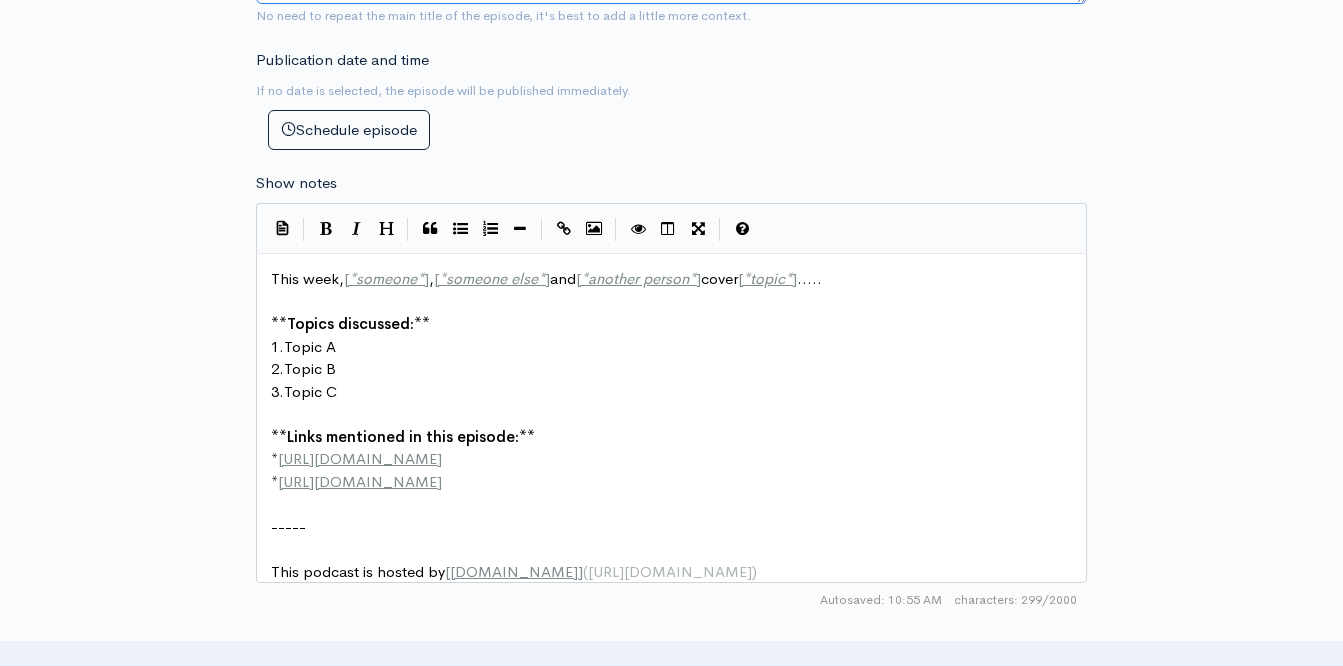 scroll, scrollTop: 913, scrollLeft: 0, axis: vertical 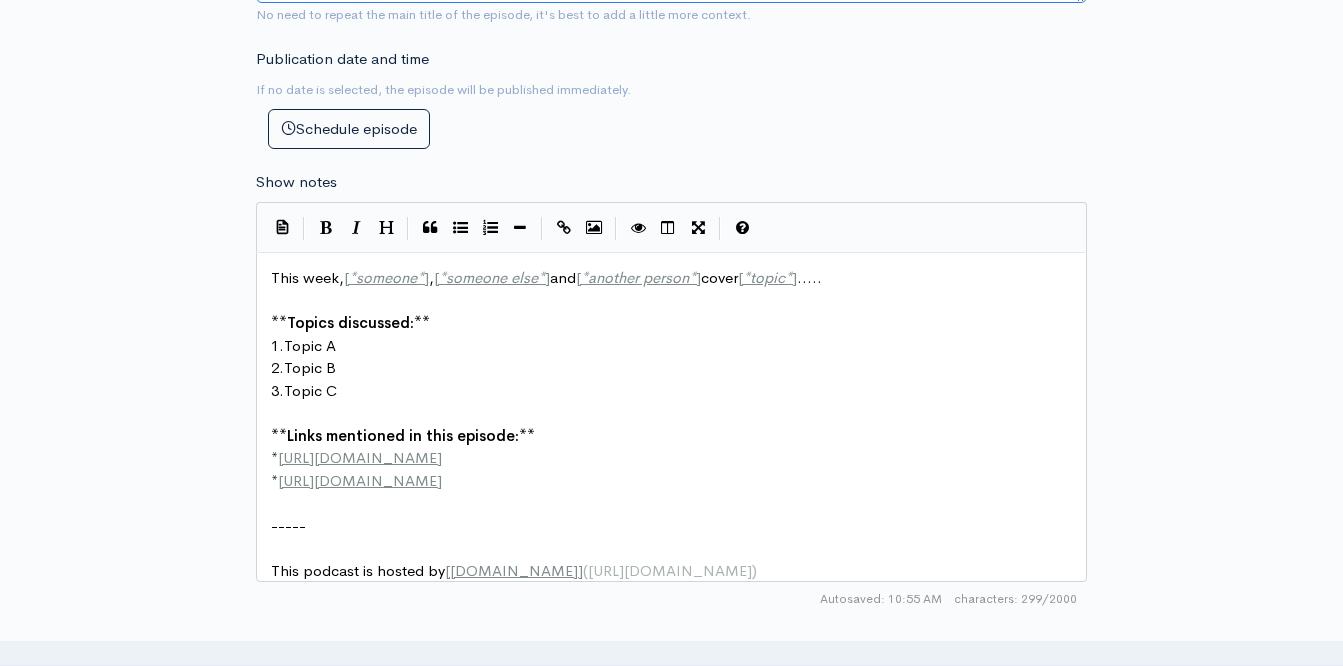 type on "[PERSON_NAME], bassist for [PERSON_NAME], [PERSON_NAME], and many more talks about his band The Squirts with [PERSON_NAME] of [DOMAIN_NAME]!" 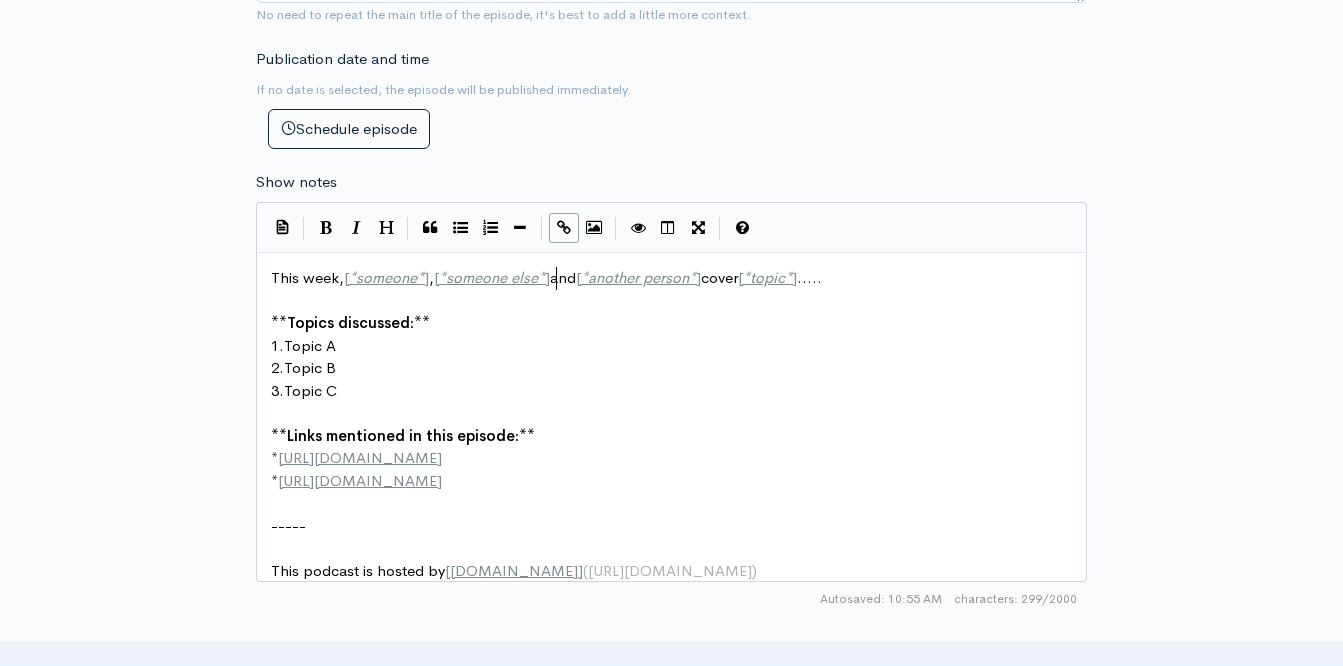 scroll, scrollTop: 2, scrollLeft: 0, axis: vertical 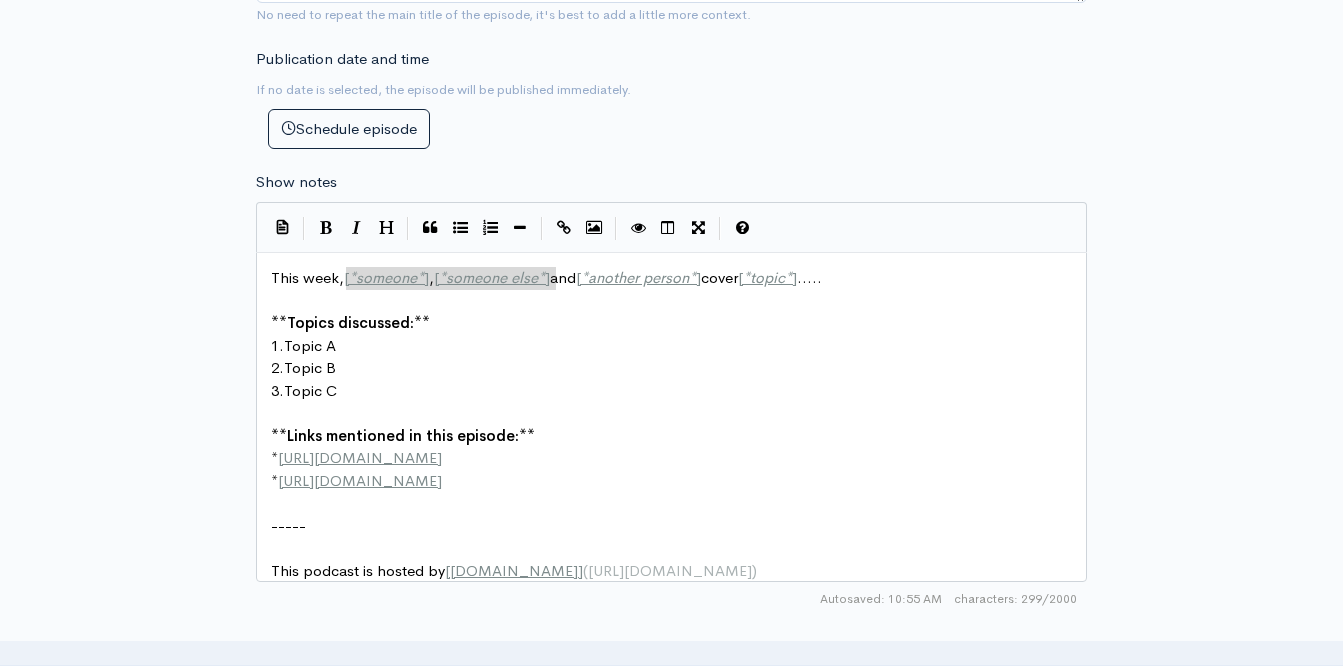 drag, startPoint x: 557, startPoint y: 277, endPoint x: 345, endPoint y: 283, distance: 212.08488 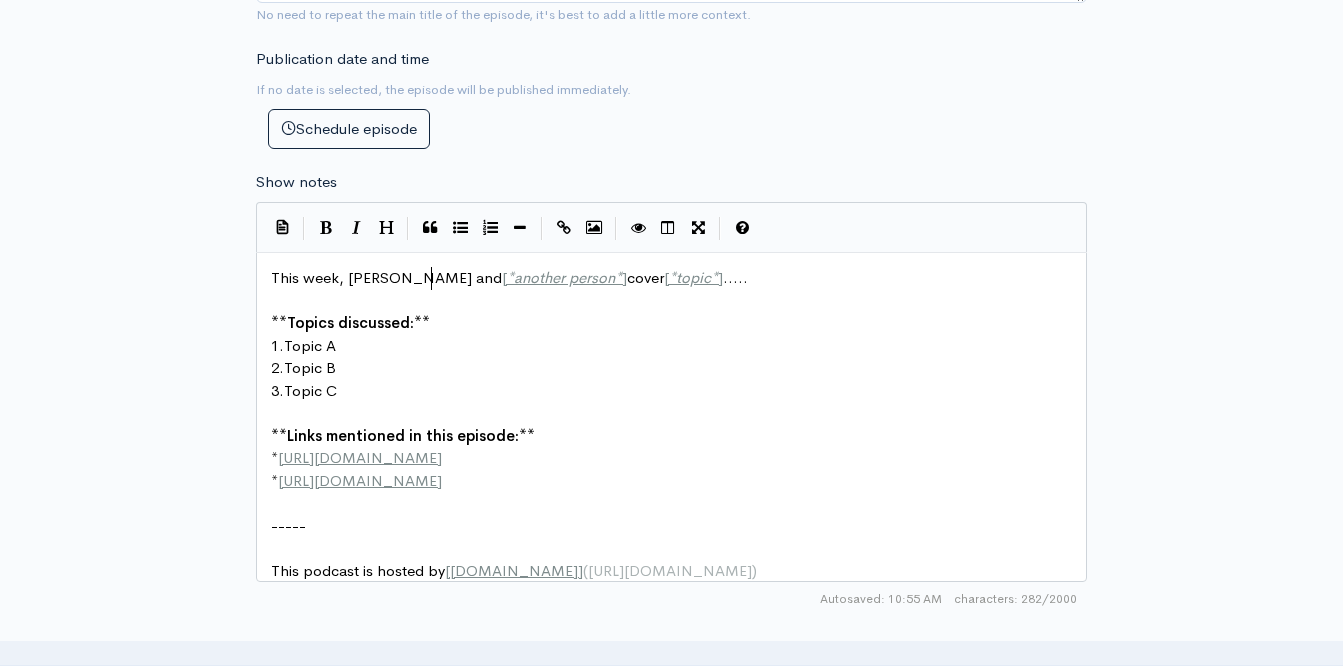 type on "[PERSON_NAME]" 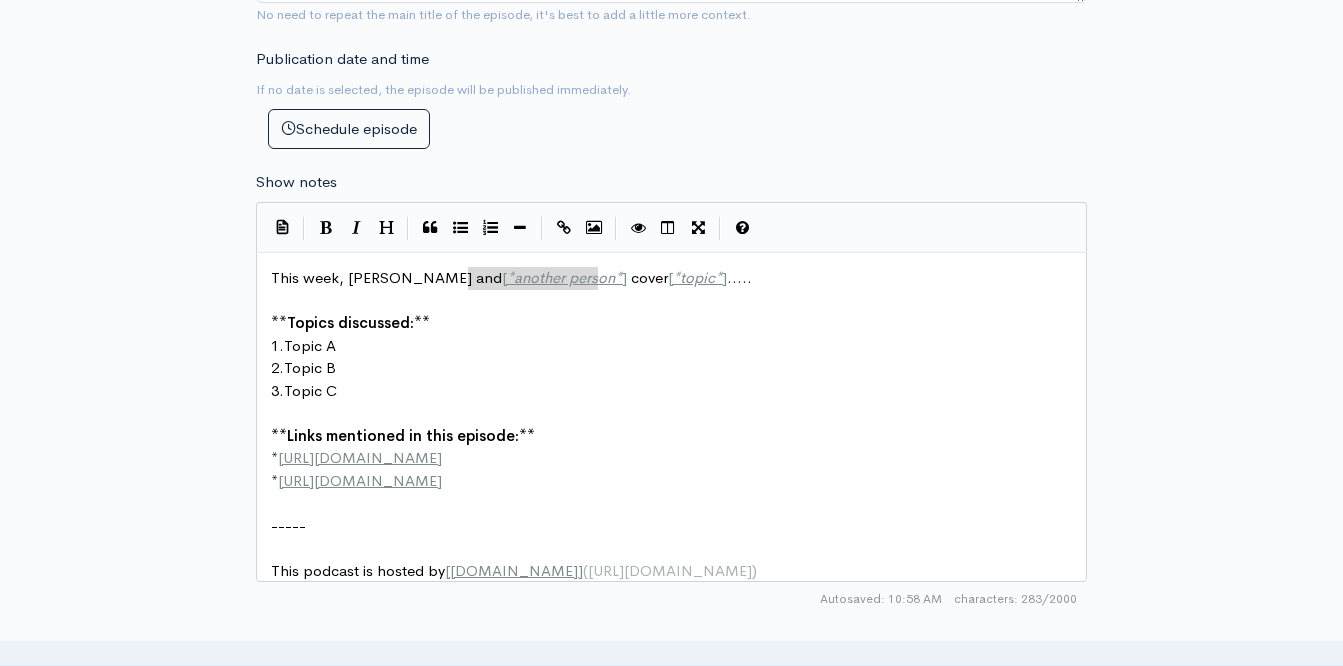 drag, startPoint x: 598, startPoint y: 278, endPoint x: 467, endPoint y: 289, distance: 131.46101 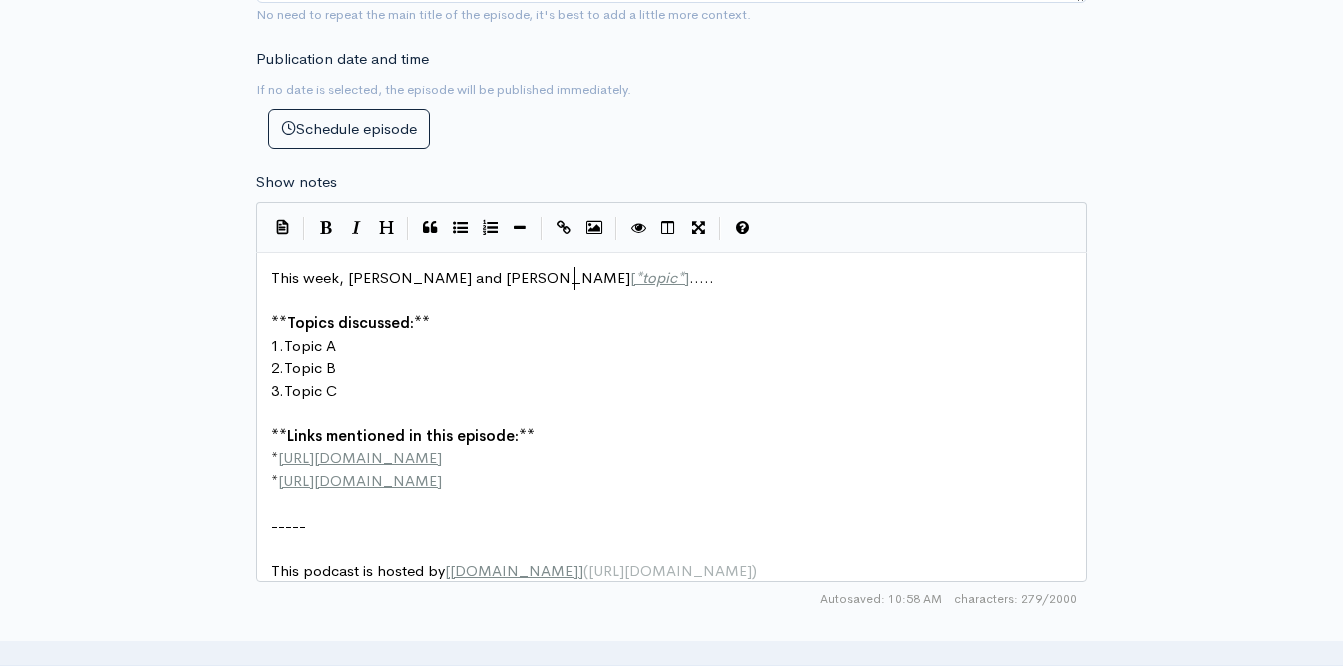 type on "[PERSON_NAME]" 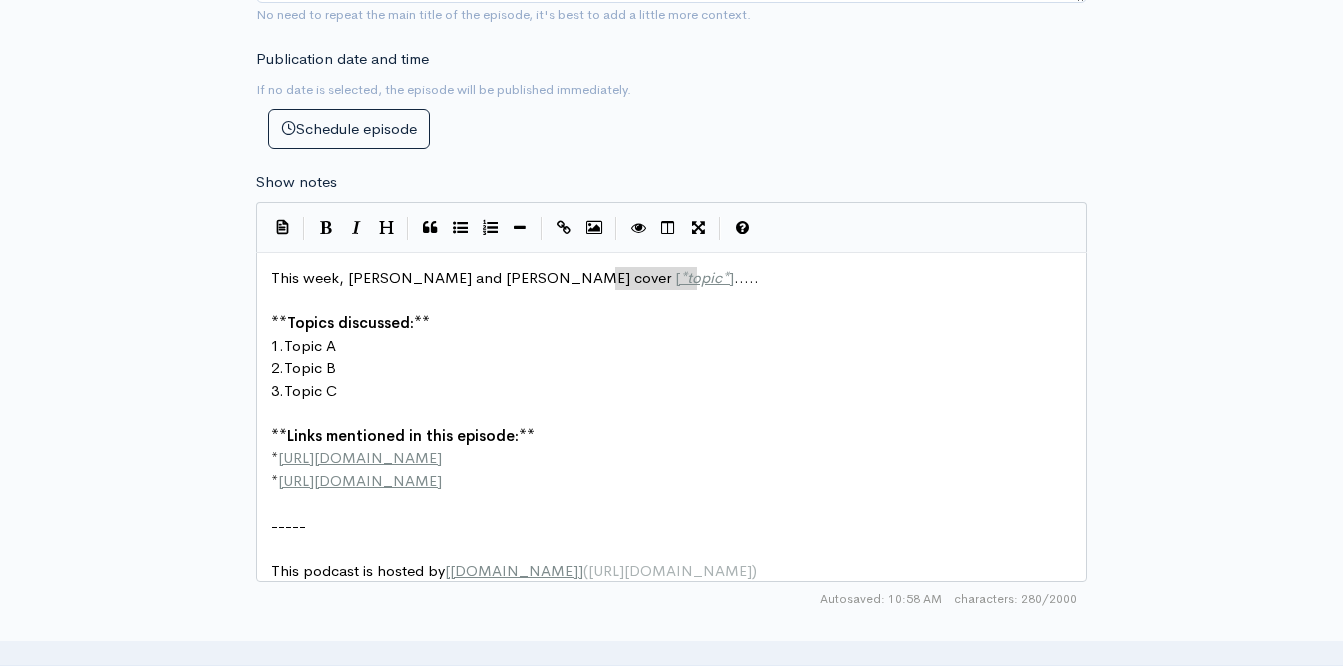 type on "[*topic*]....." 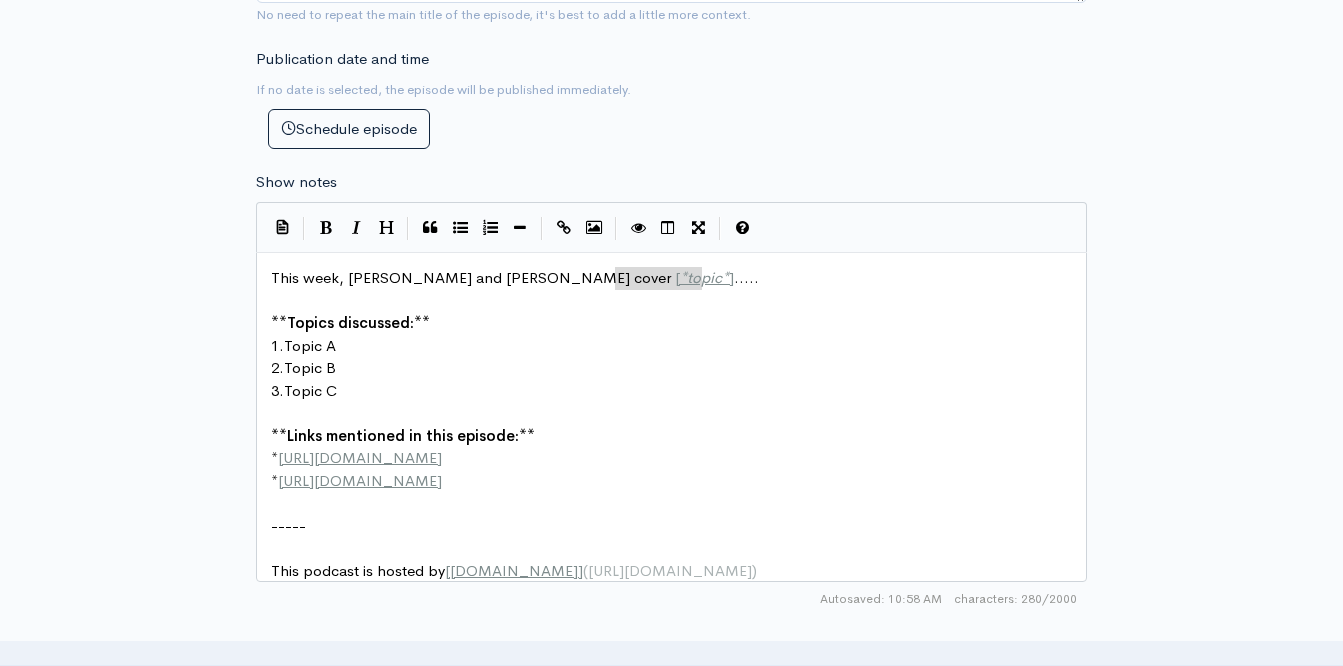 drag, startPoint x: 616, startPoint y: 281, endPoint x: 710, endPoint y: 274, distance: 94.26028 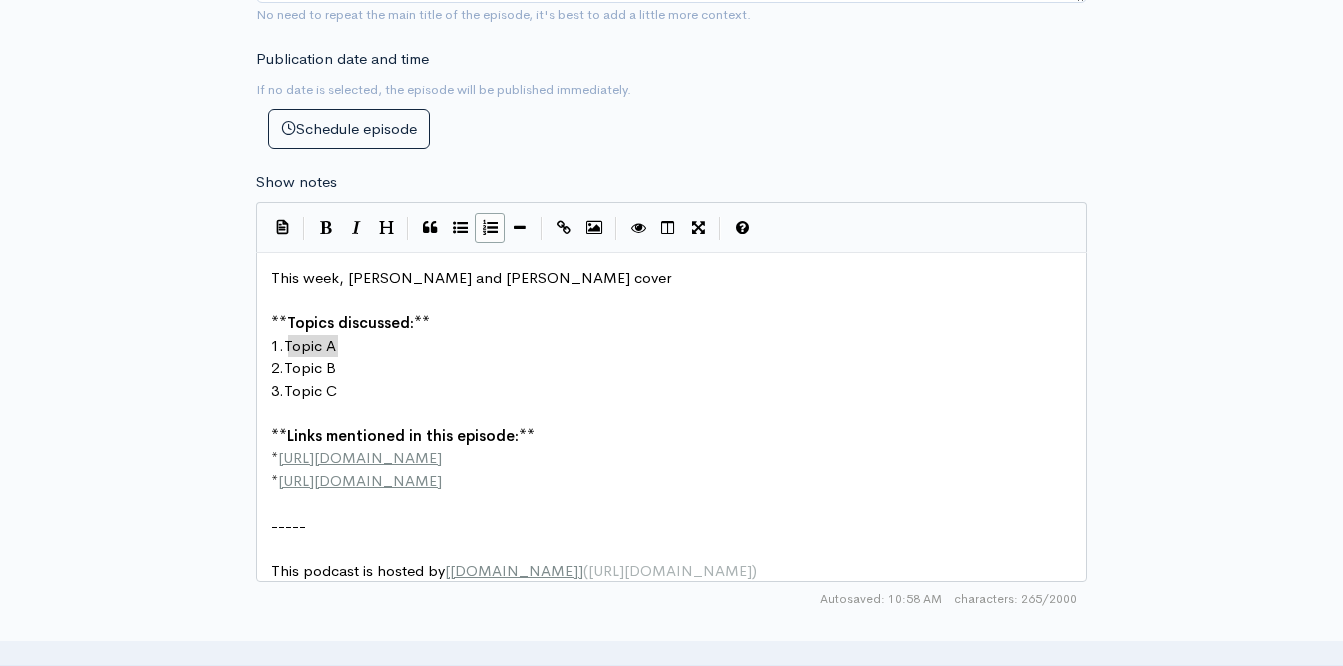 drag, startPoint x: 339, startPoint y: 349, endPoint x: 288, endPoint y: 350, distance: 51.009804 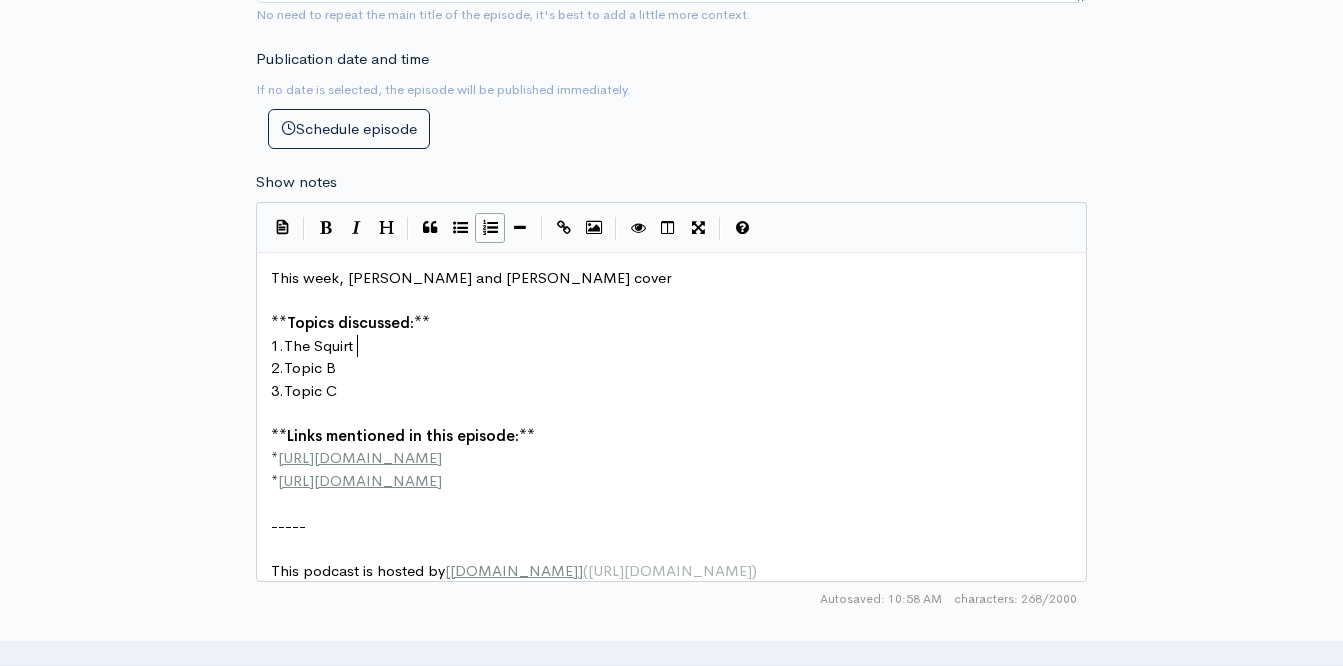 type on "The Squirts" 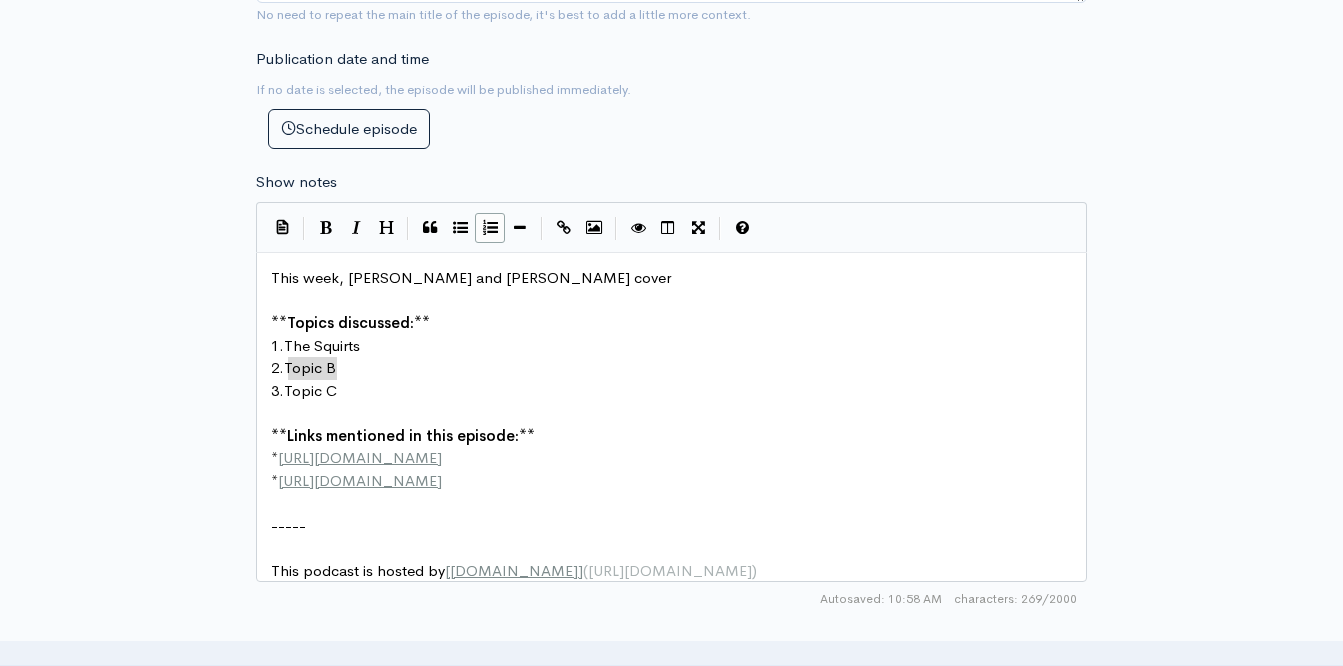 drag, startPoint x: 336, startPoint y: 365, endPoint x: 290, endPoint y: 371, distance: 46.389652 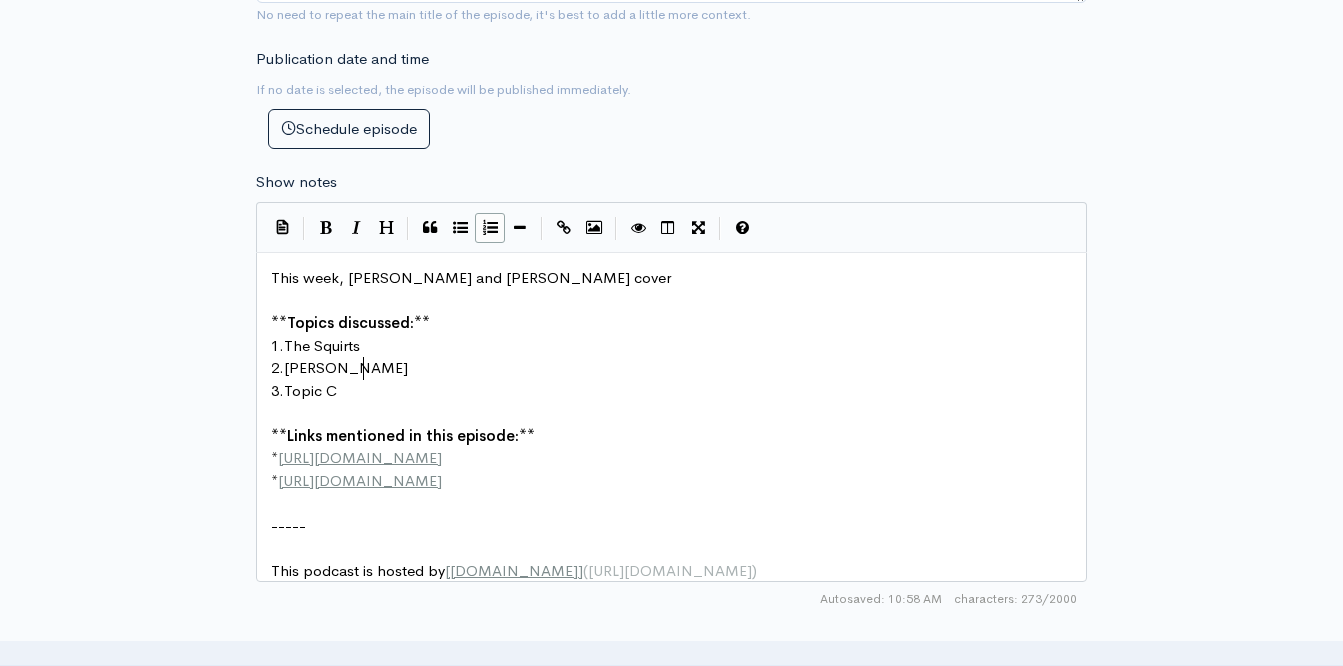 type on "[PERSON_NAME]" 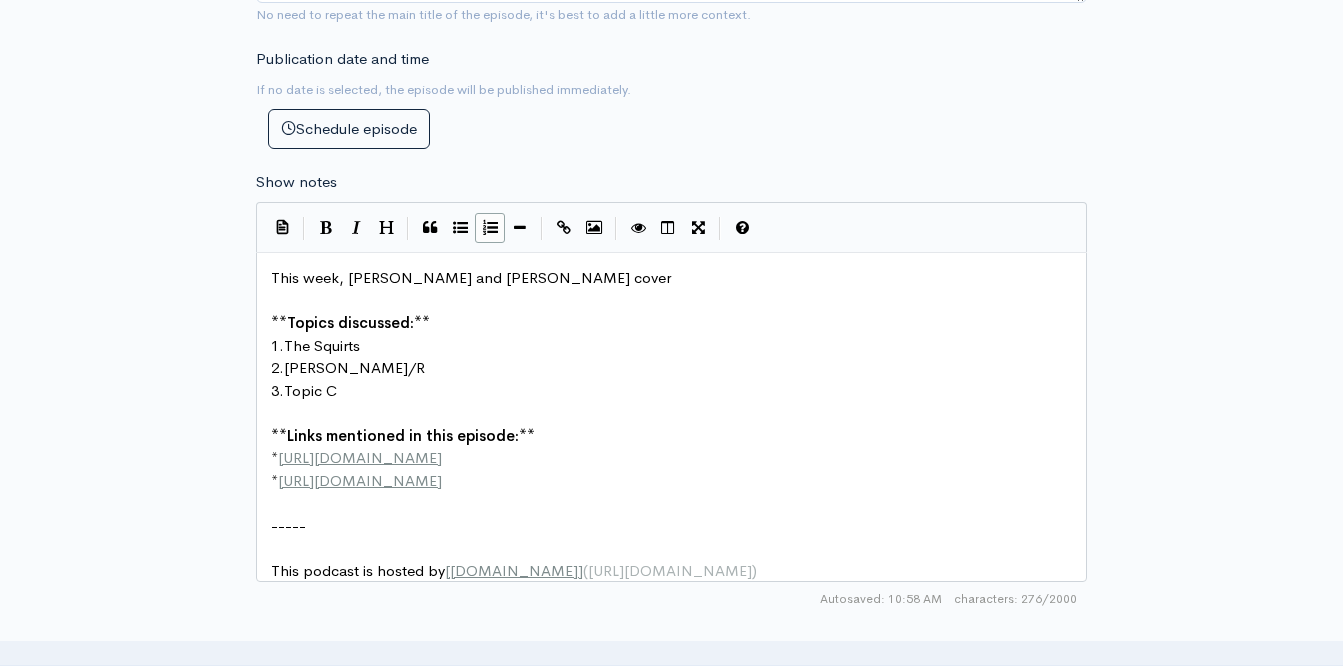 scroll, scrollTop: 7, scrollLeft: 70, axis: both 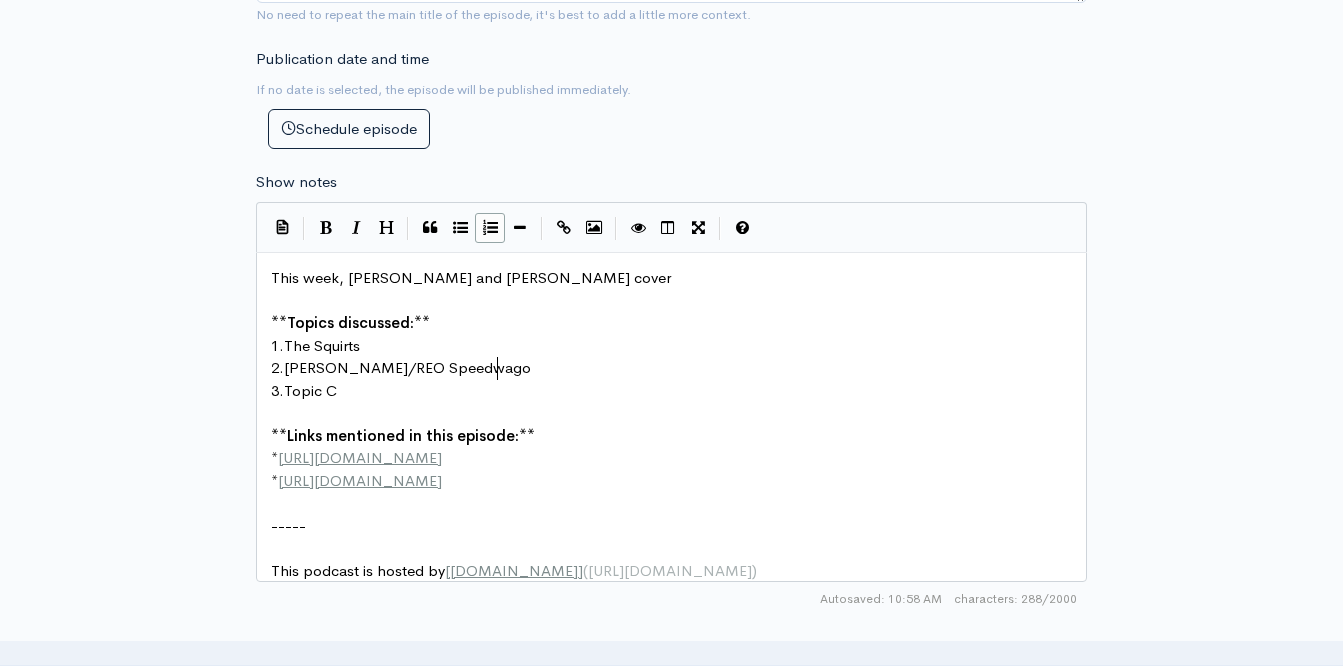 type on "[PERSON_NAME]/REO Speedwagon" 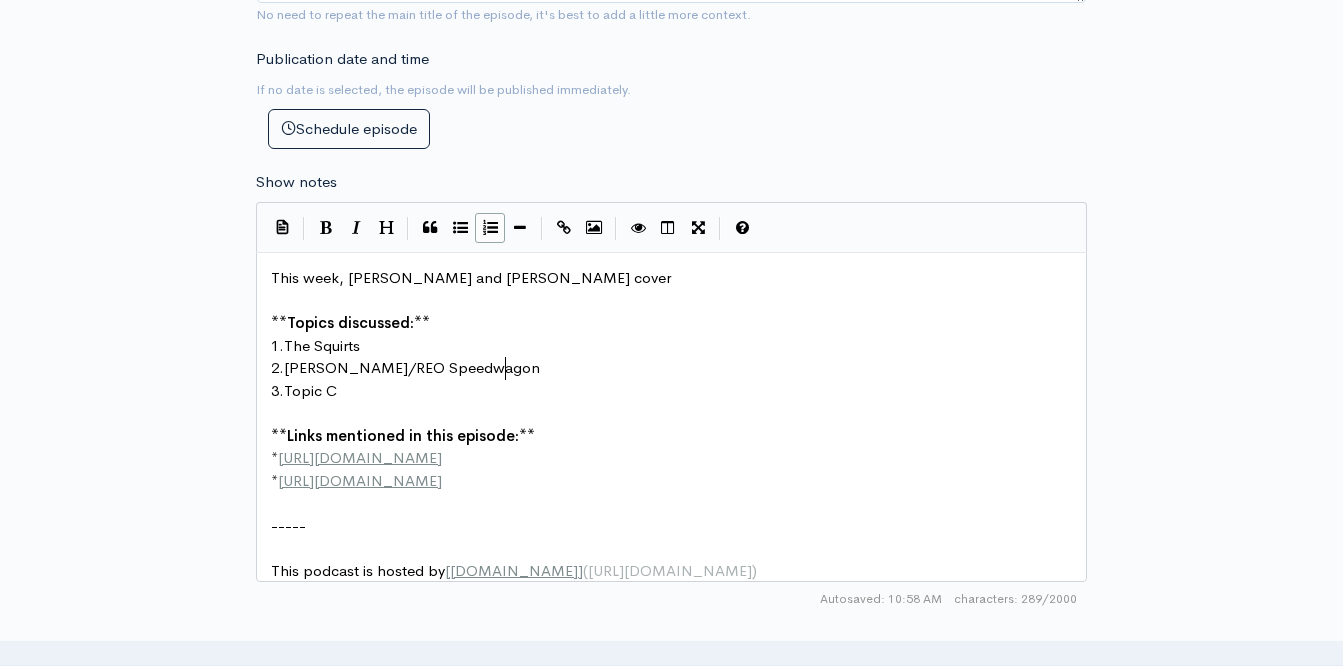 scroll, scrollTop: 7, scrollLeft: 175, axis: both 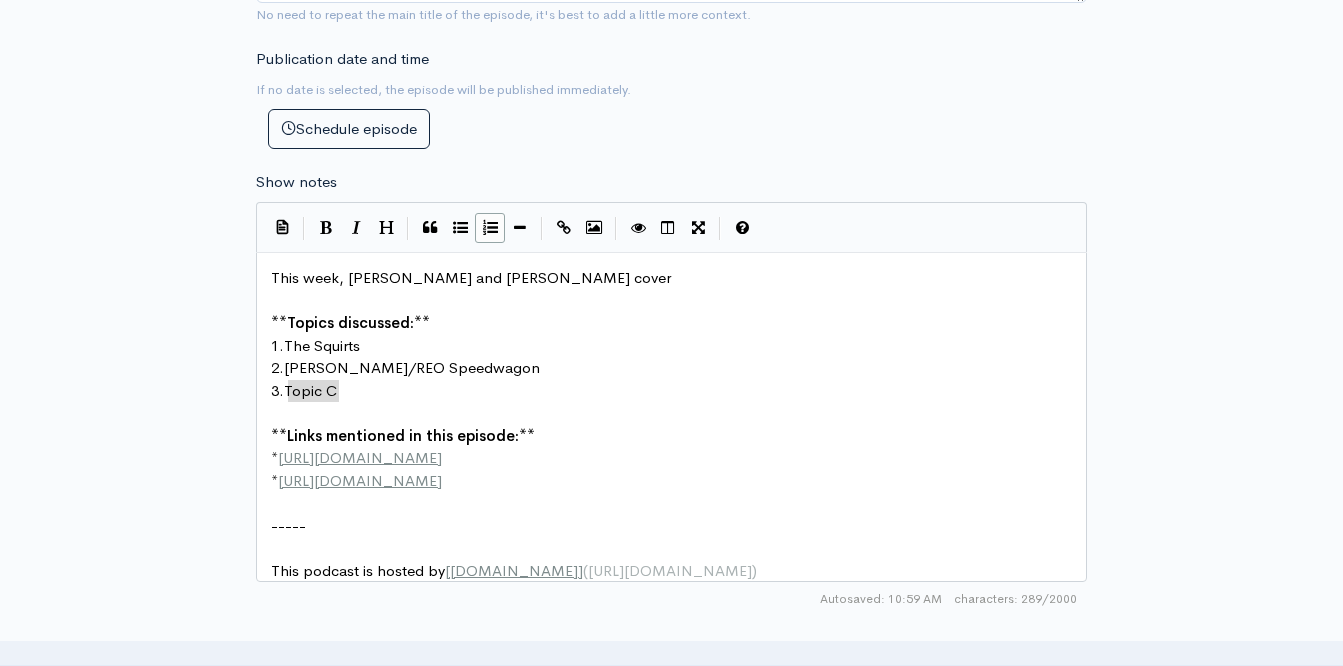 drag, startPoint x: 335, startPoint y: 391, endPoint x: 290, endPoint y: 392, distance: 45.01111 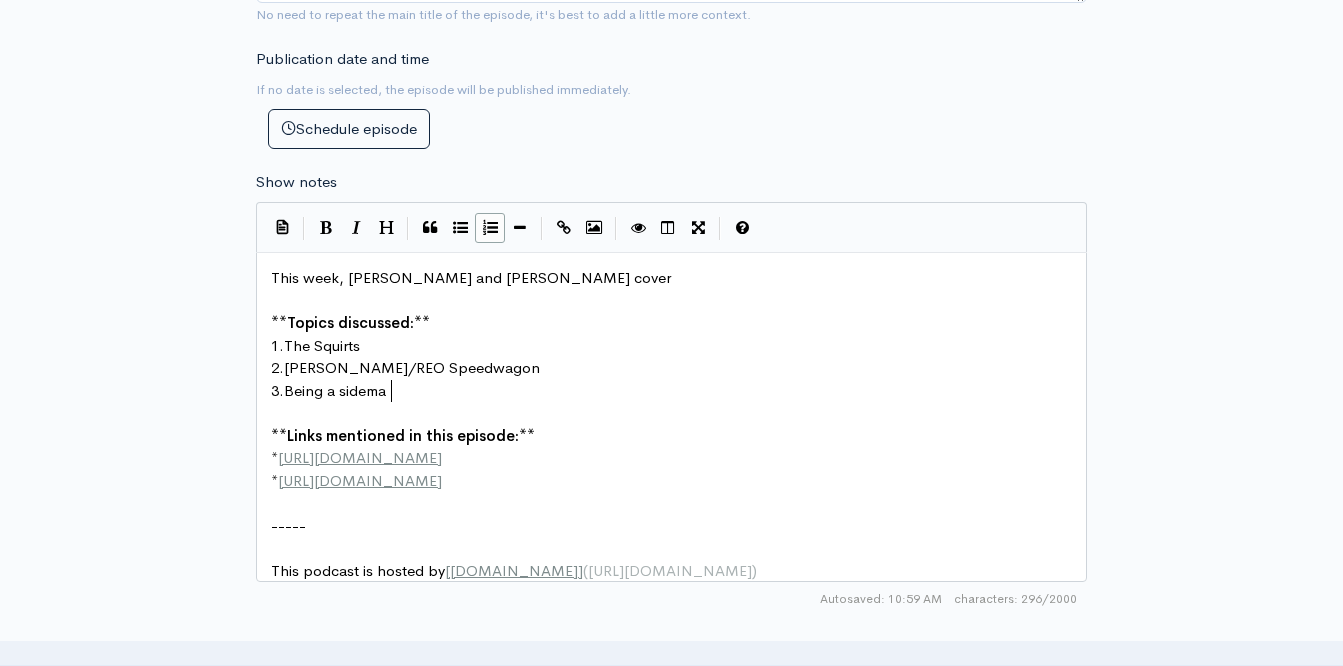 type on "Being a sideman" 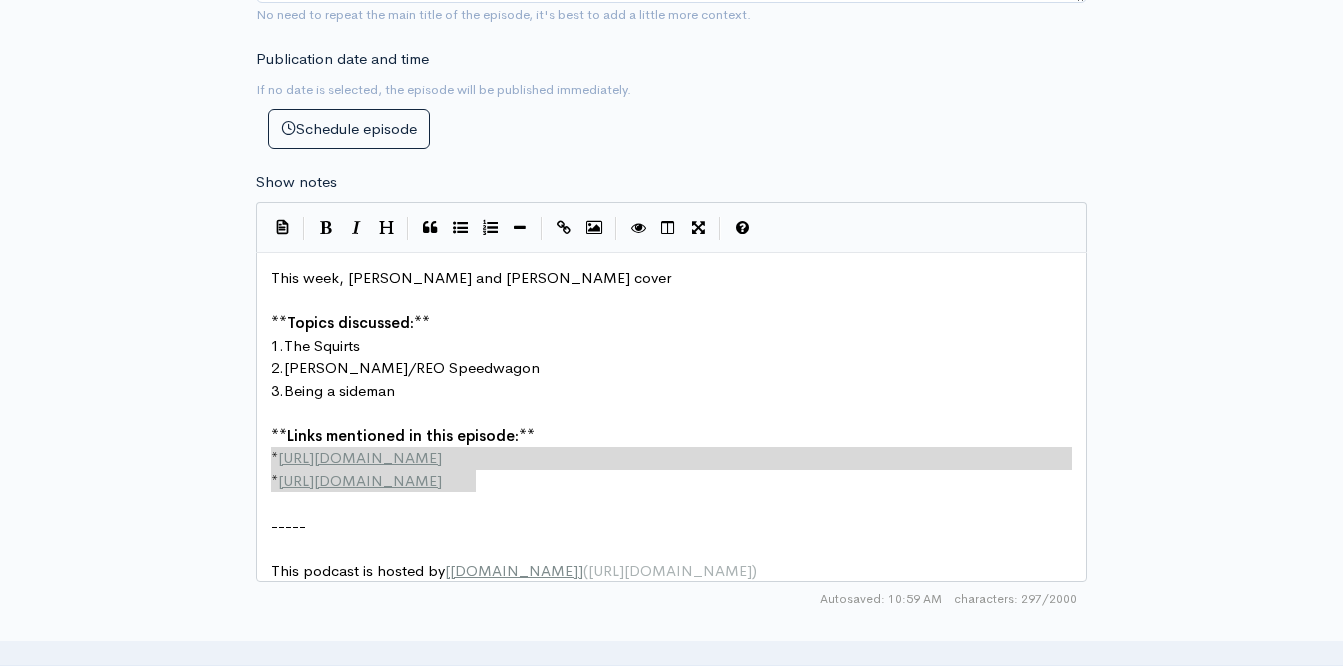 type on "**Links mentioned in this episode:**
* [URL][DOMAIN_NAME]
* [URL][DOMAIN_NAME]" 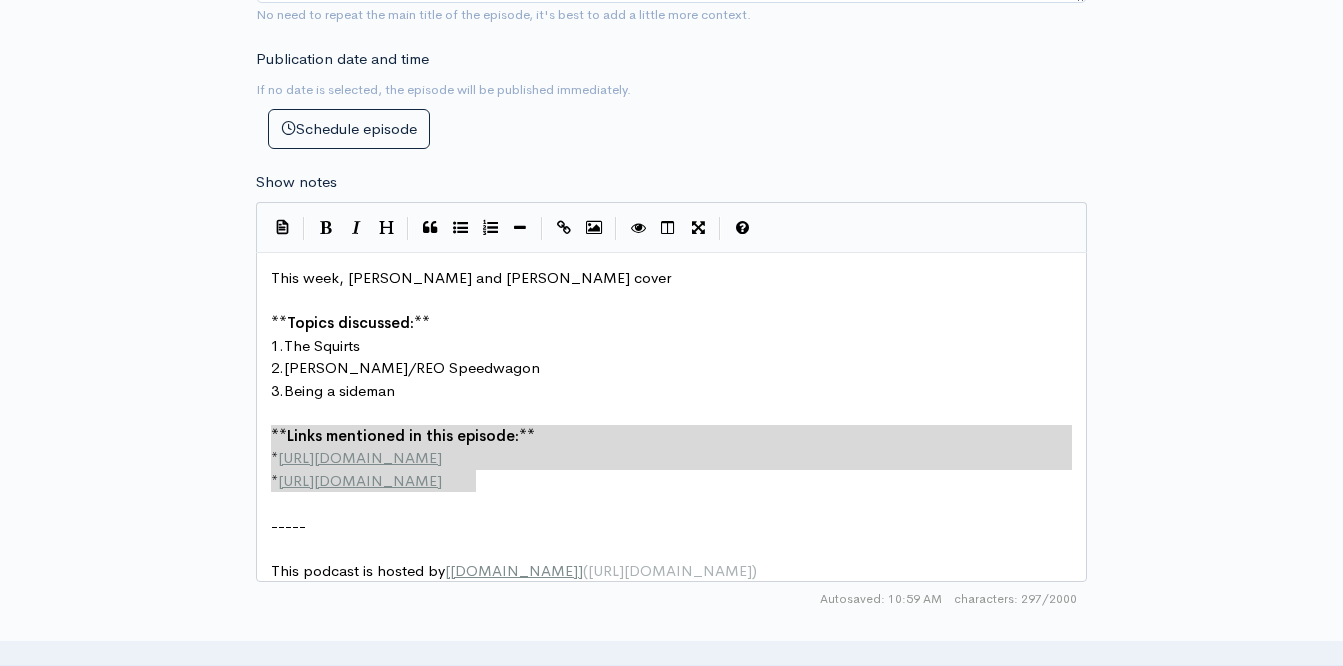 drag, startPoint x: 496, startPoint y: 492, endPoint x: 249, endPoint y: 429, distance: 254.90782 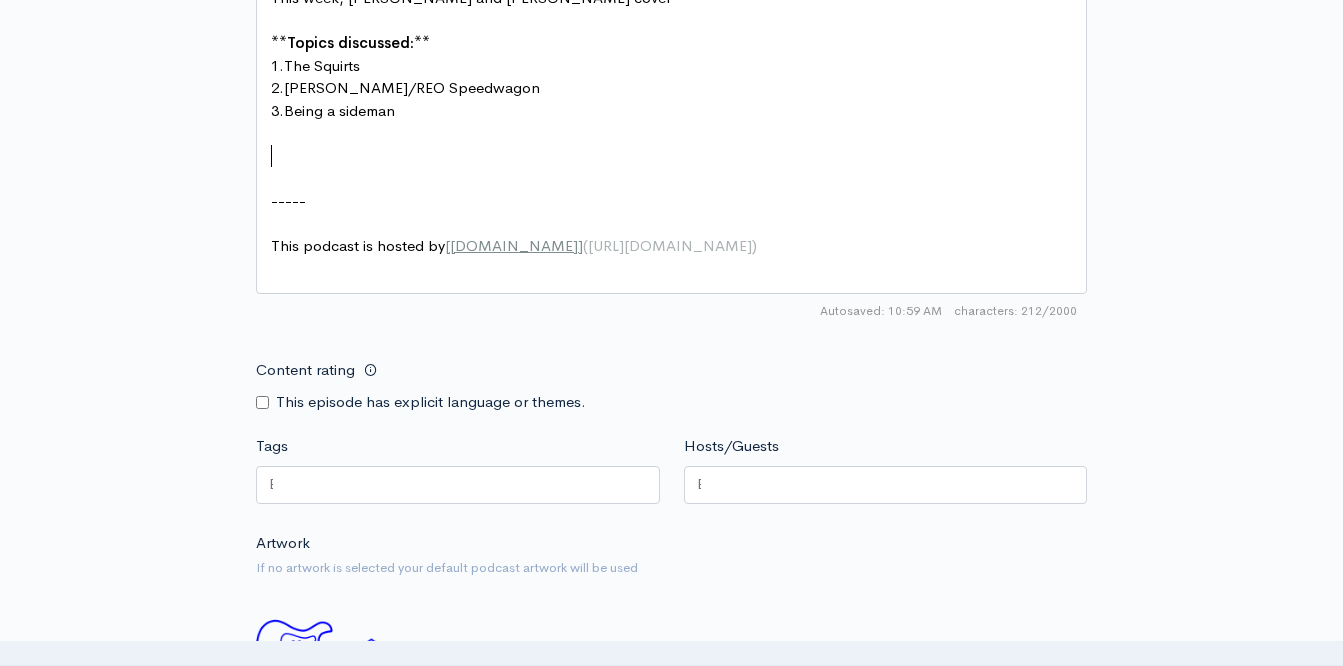 scroll, scrollTop: 1391, scrollLeft: 0, axis: vertical 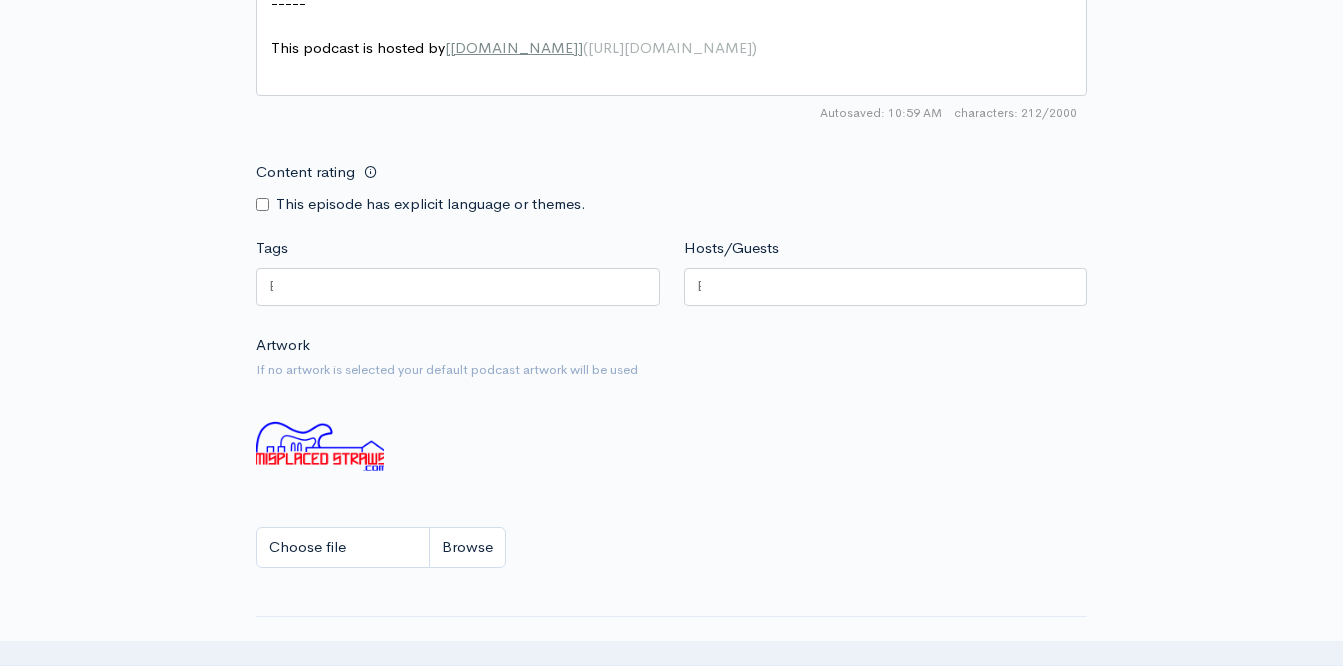 type 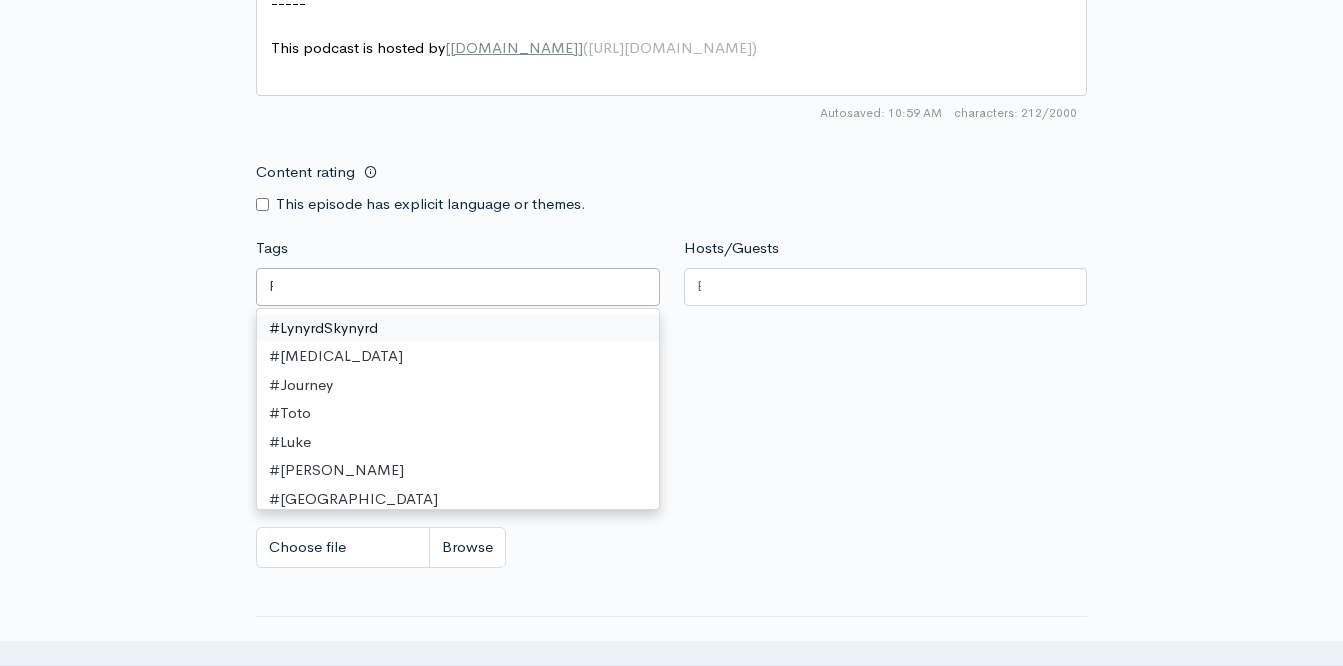scroll, scrollTop: 0, scrollLeft: 5, axis: horizontal 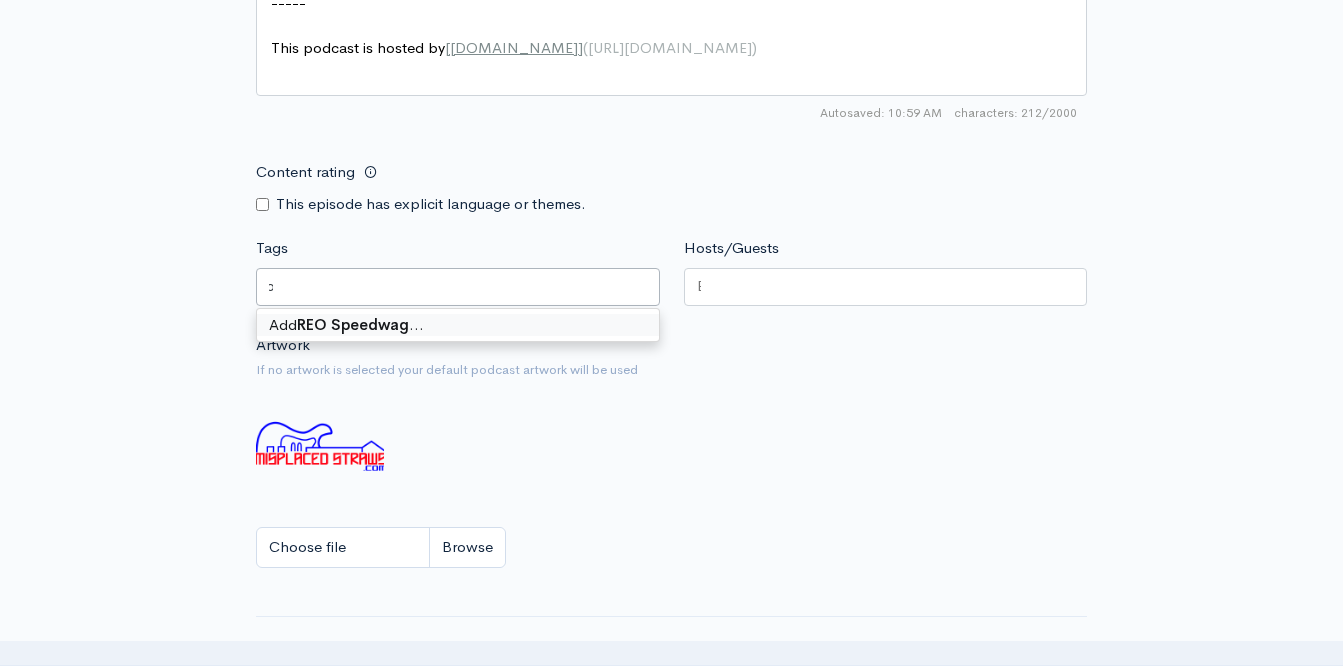 type on "REO Speedwagon" 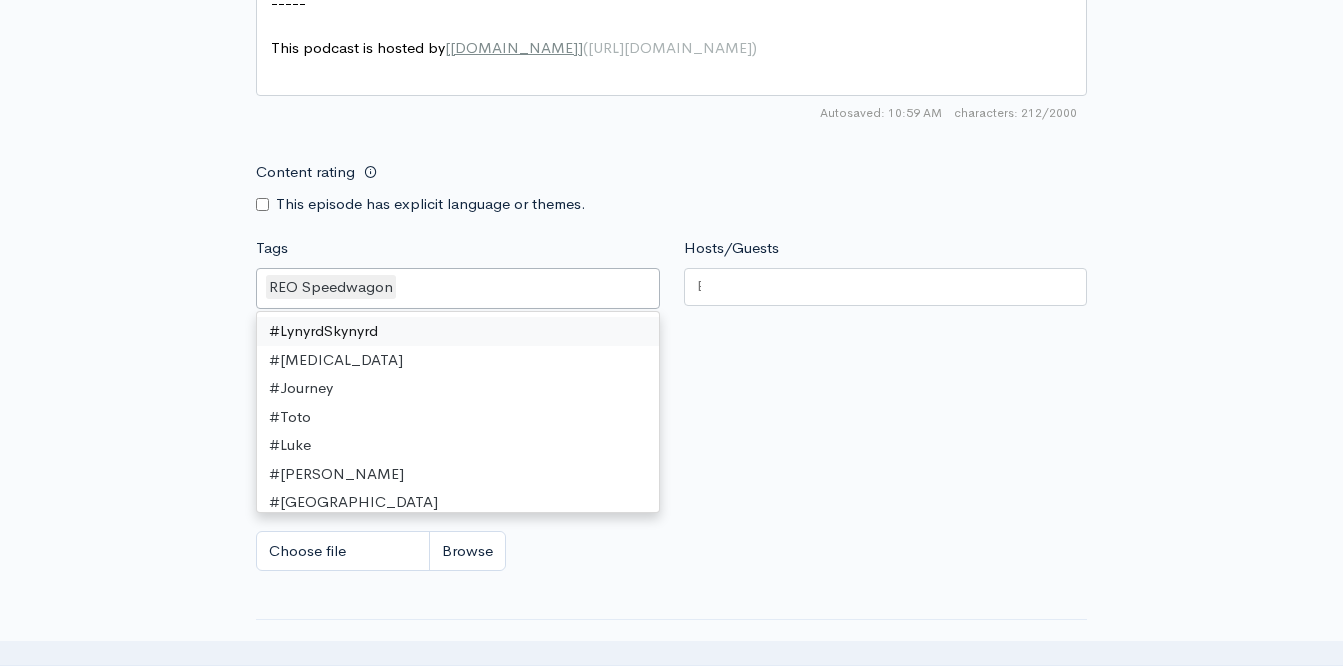 scroll, scrollTop: 0, scrollLeft: 0, axis: both 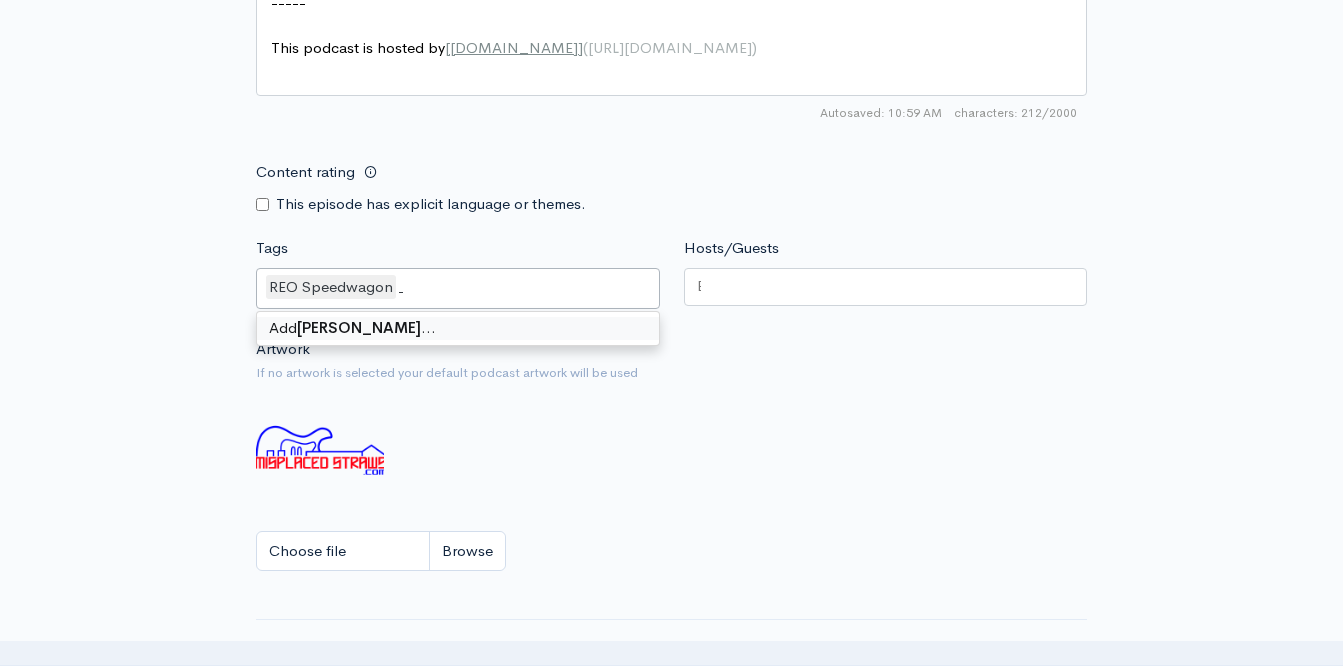 type on "[PERSON_NAME]." 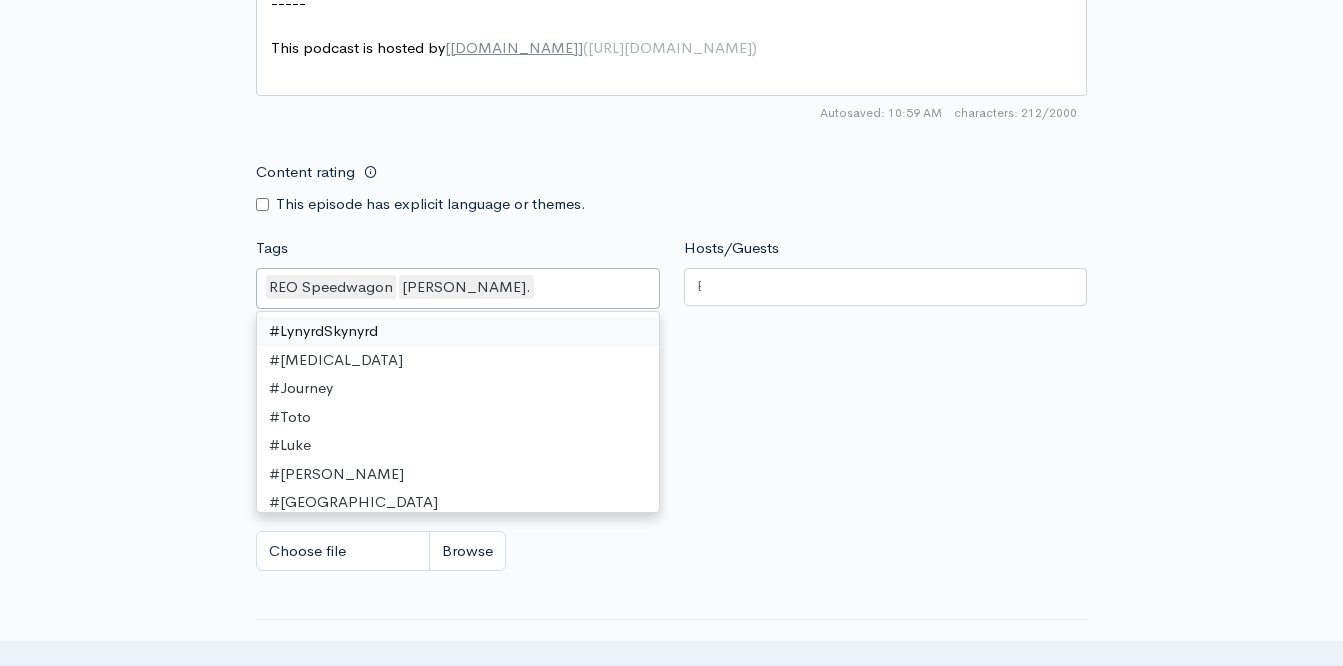 scroll, scrollTop: 0, scrollLeft: 0, axis: both 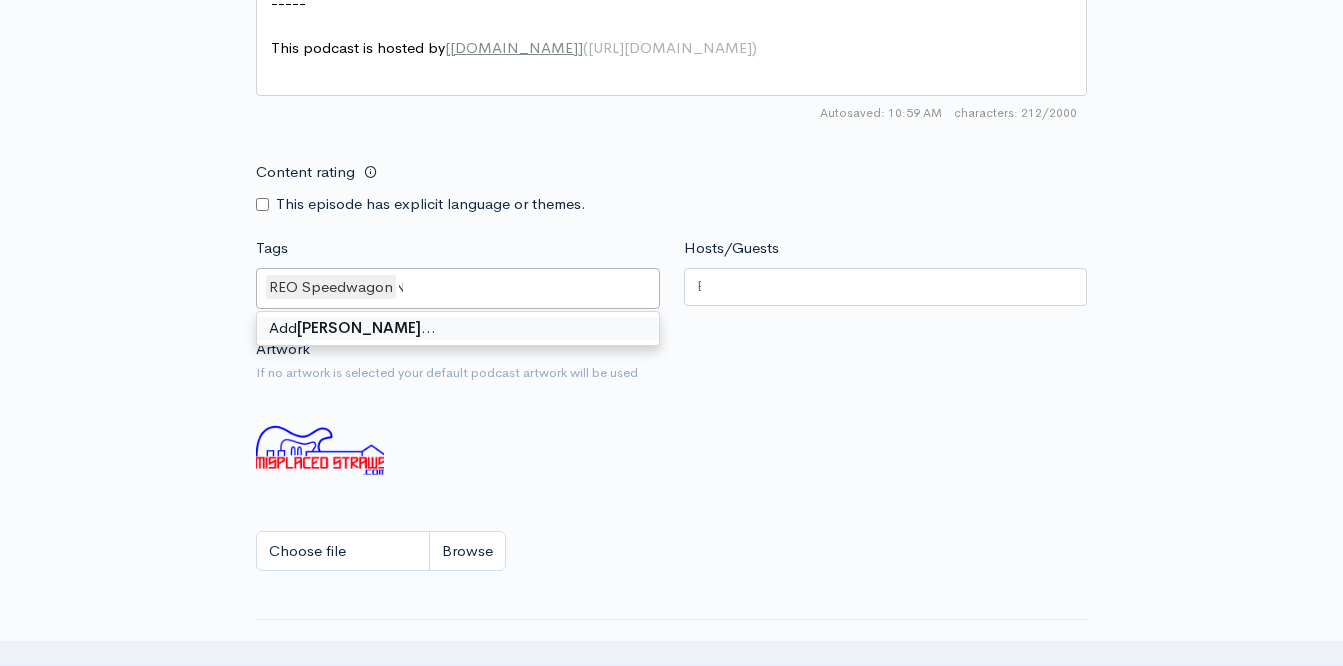 type on "[PERSON_NAME]" 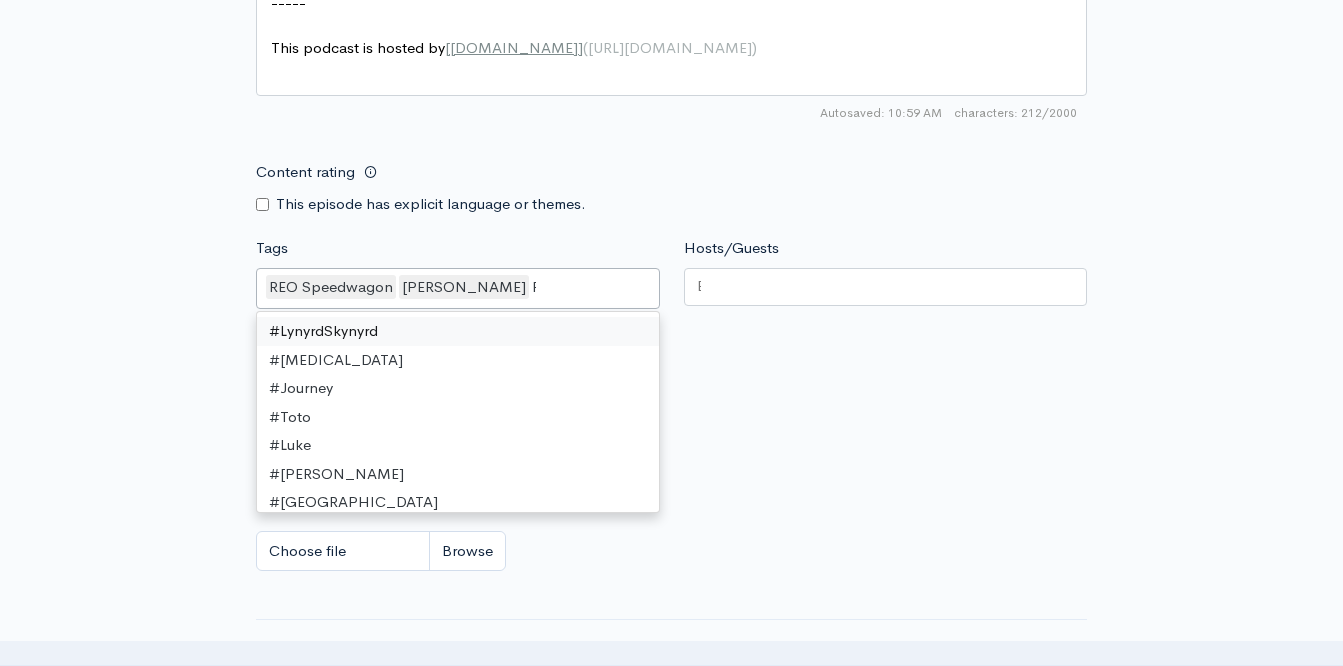 scroll, scrollTop: 0, scrollLeft: 5, axis: horizontal 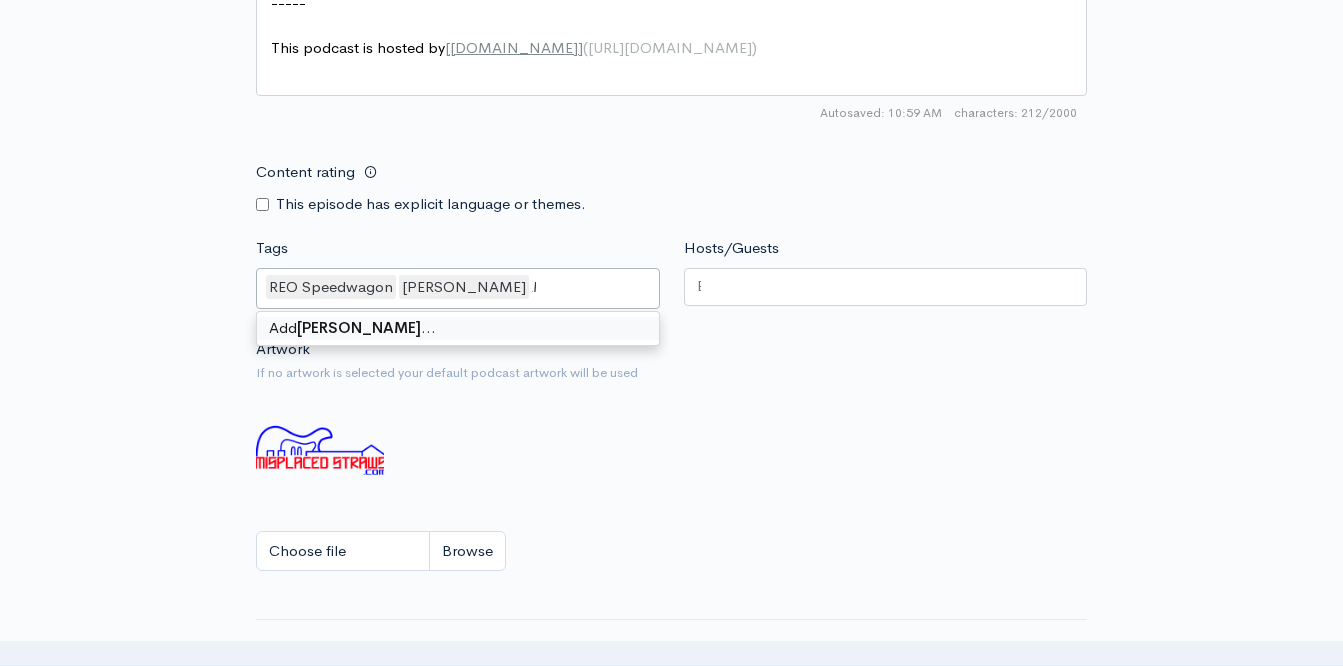 type on "[PERSON_NAME]" 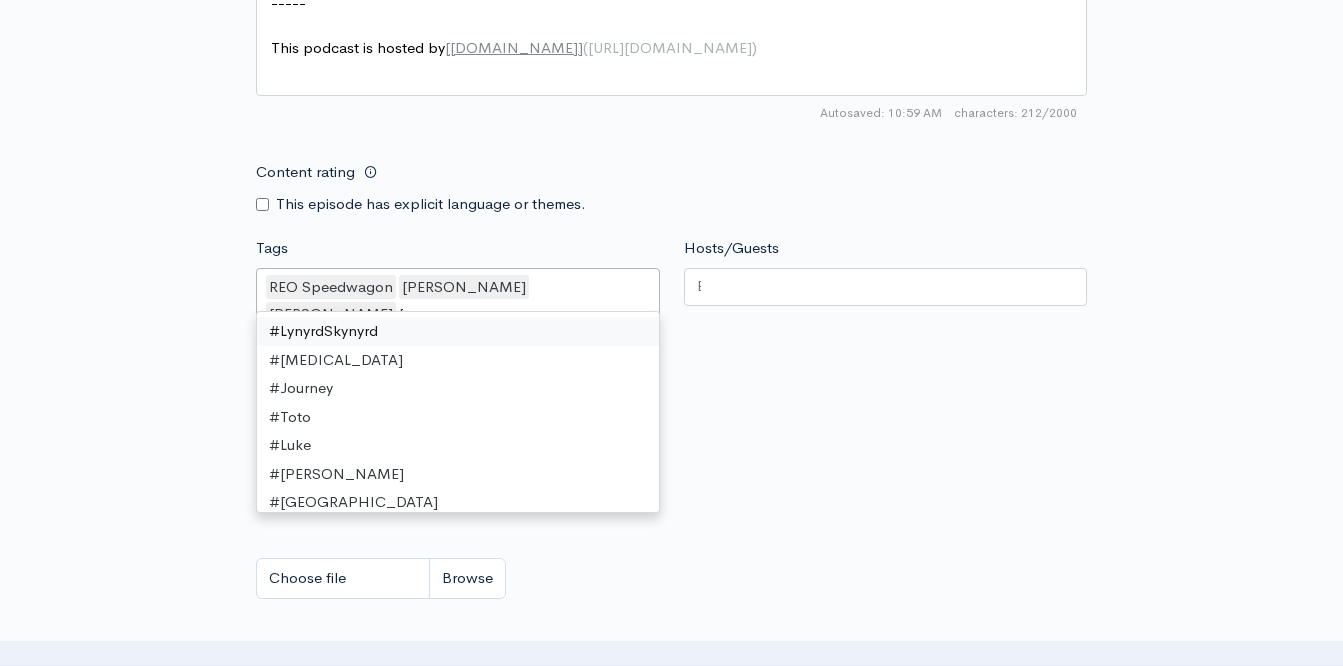 scroll, scrollTop: 0, scrollLeft: 5, axis: horizontal 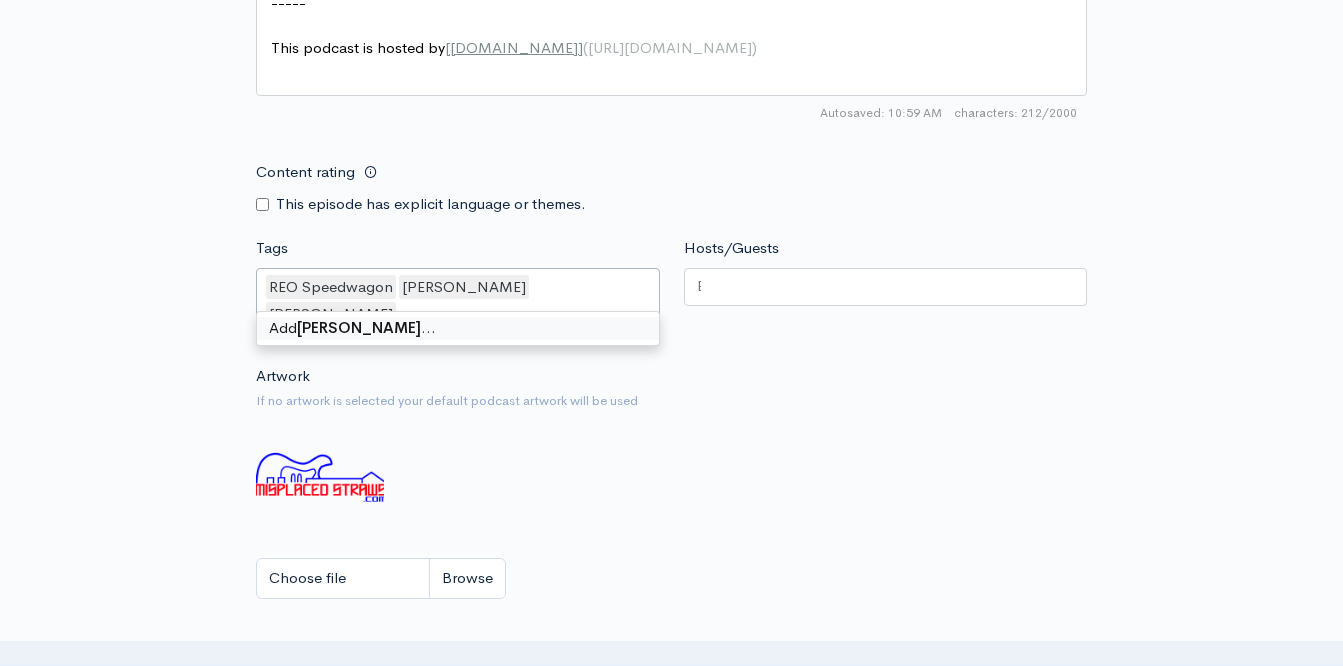 type on "[PERSON_NAME]" 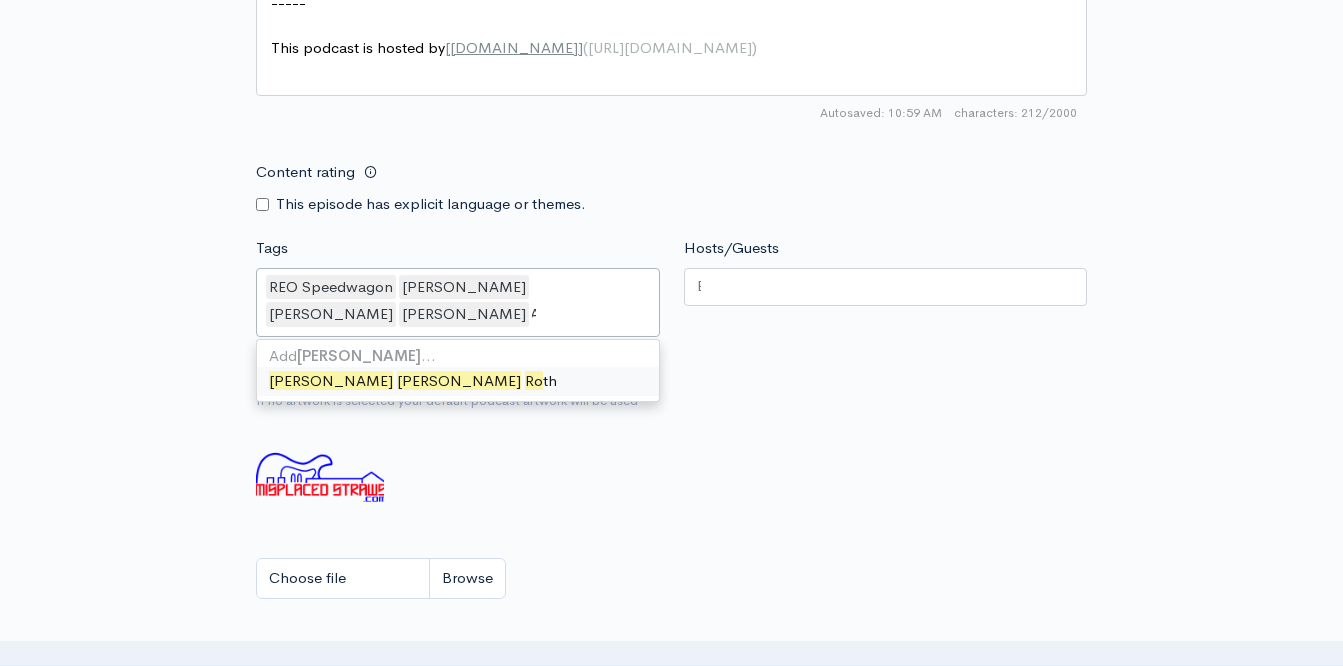 type on "[PERSON_NAME]" 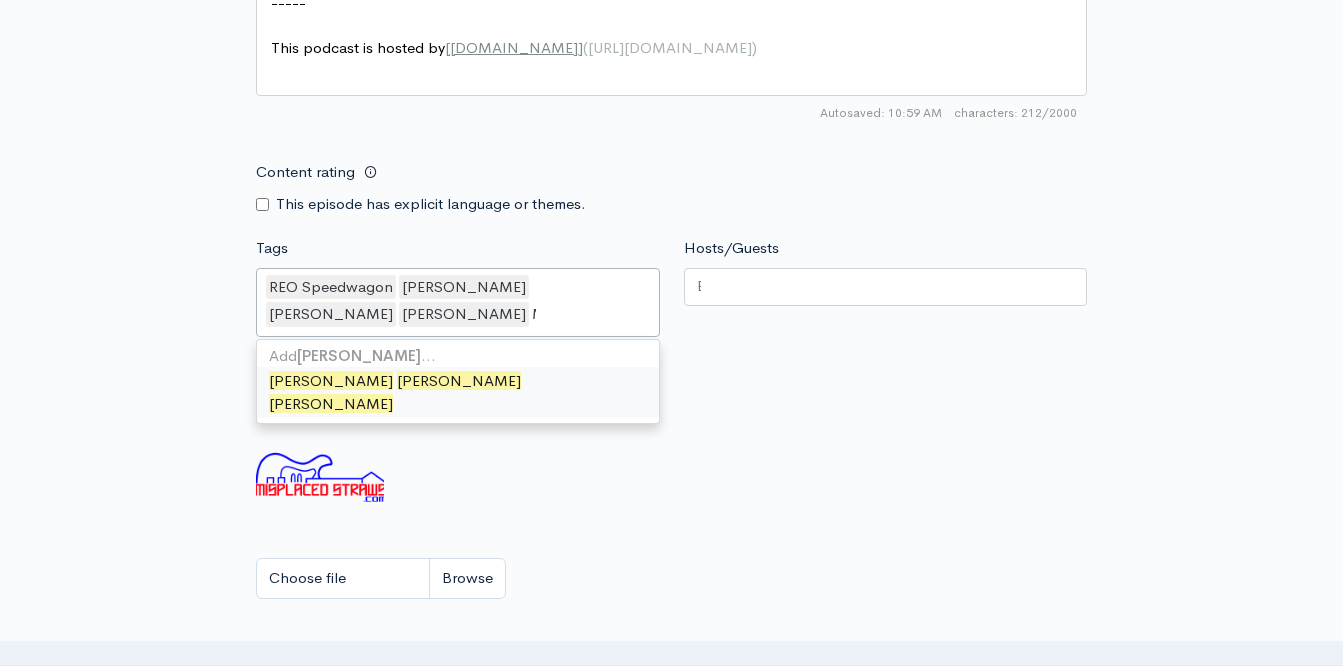 type 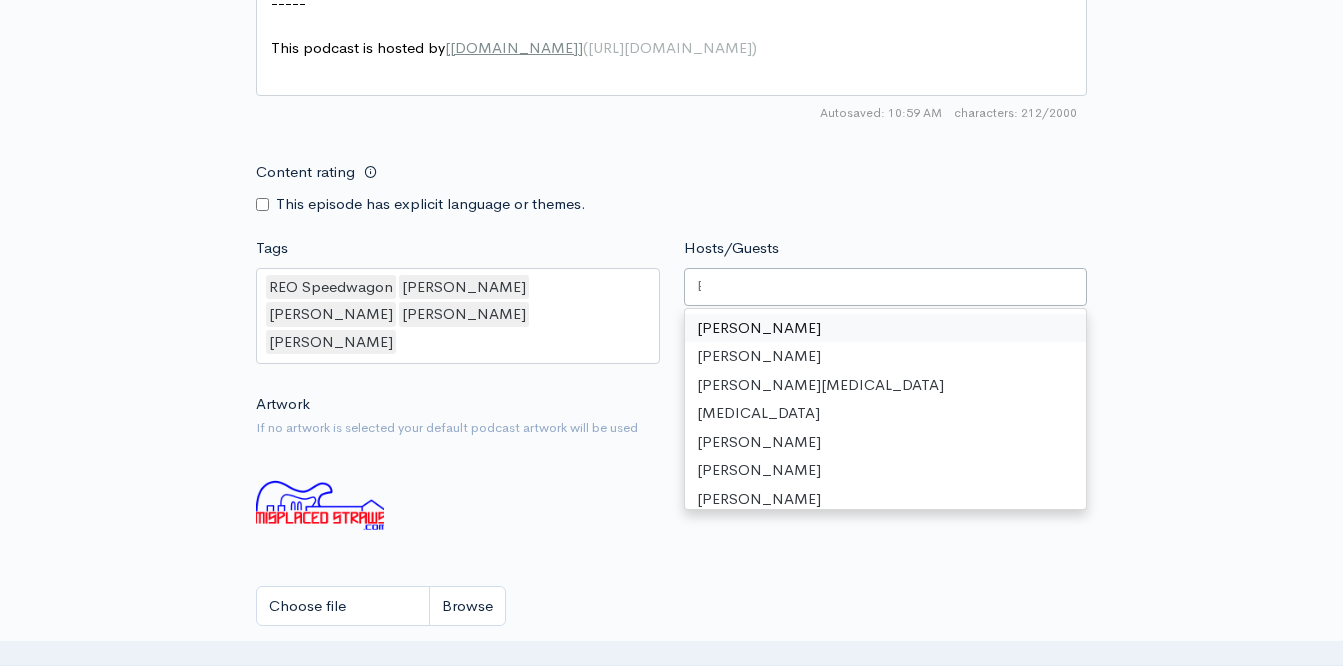 click at bounding box center [886, 287] 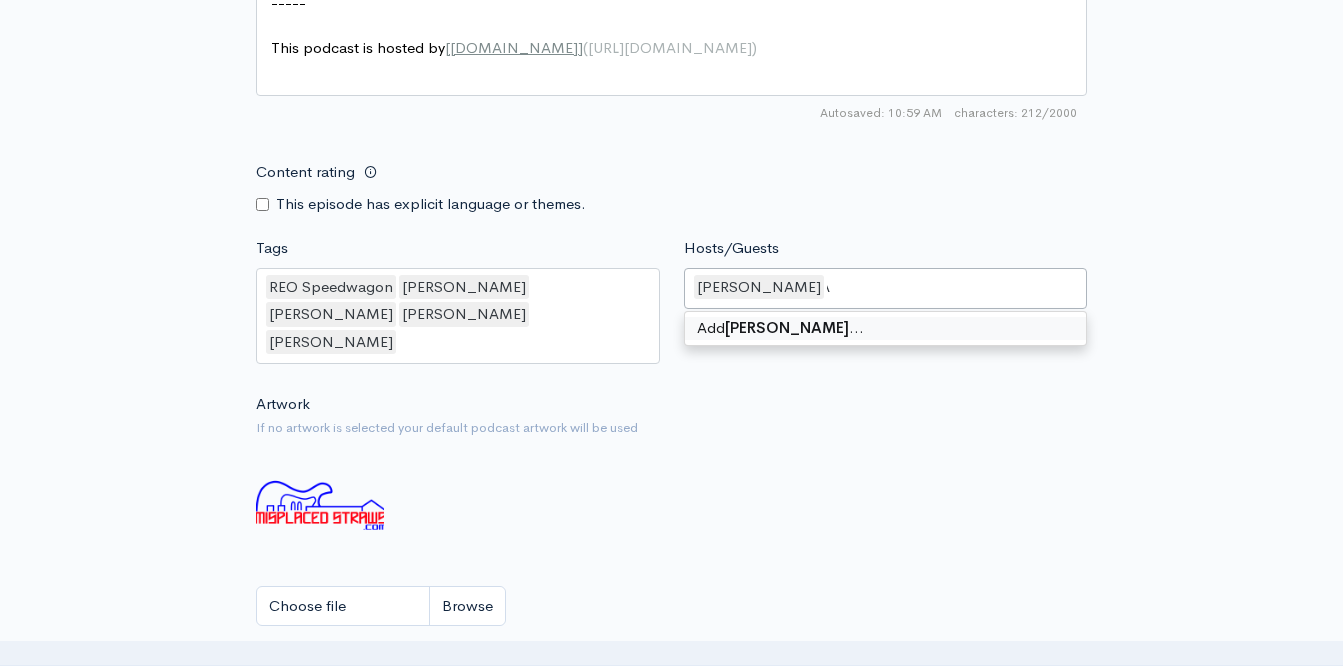 type on "[PERSON_NAME]" 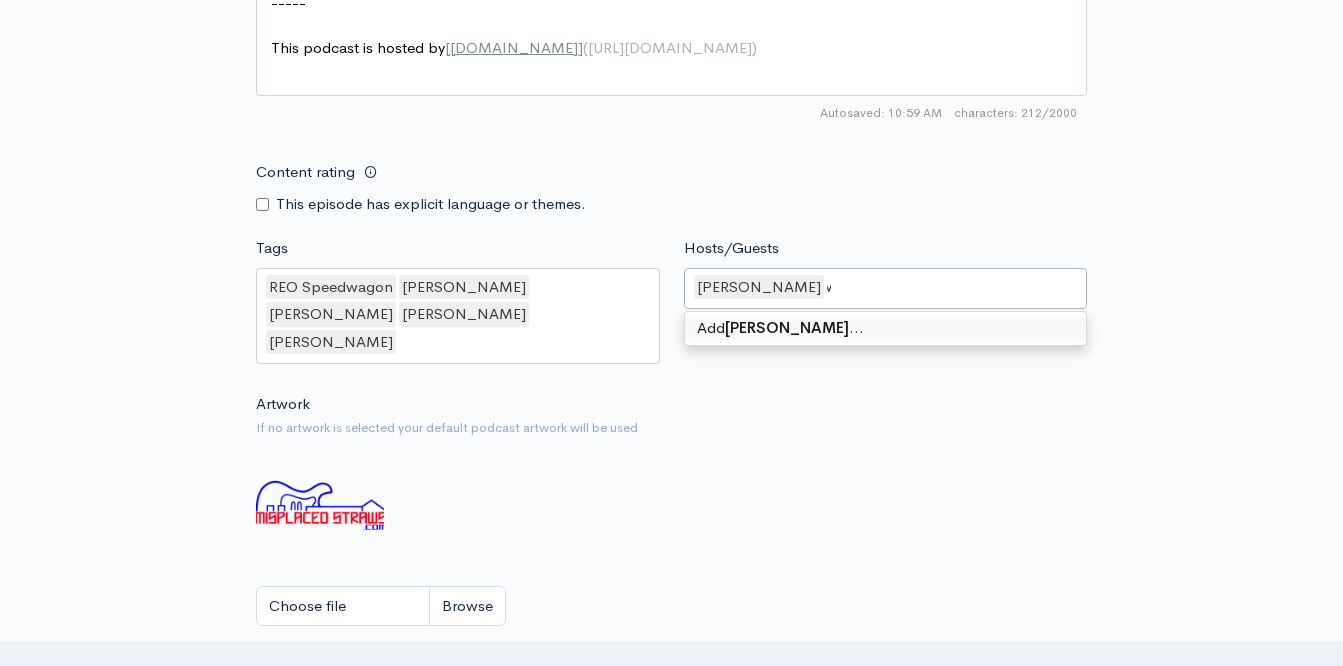 type 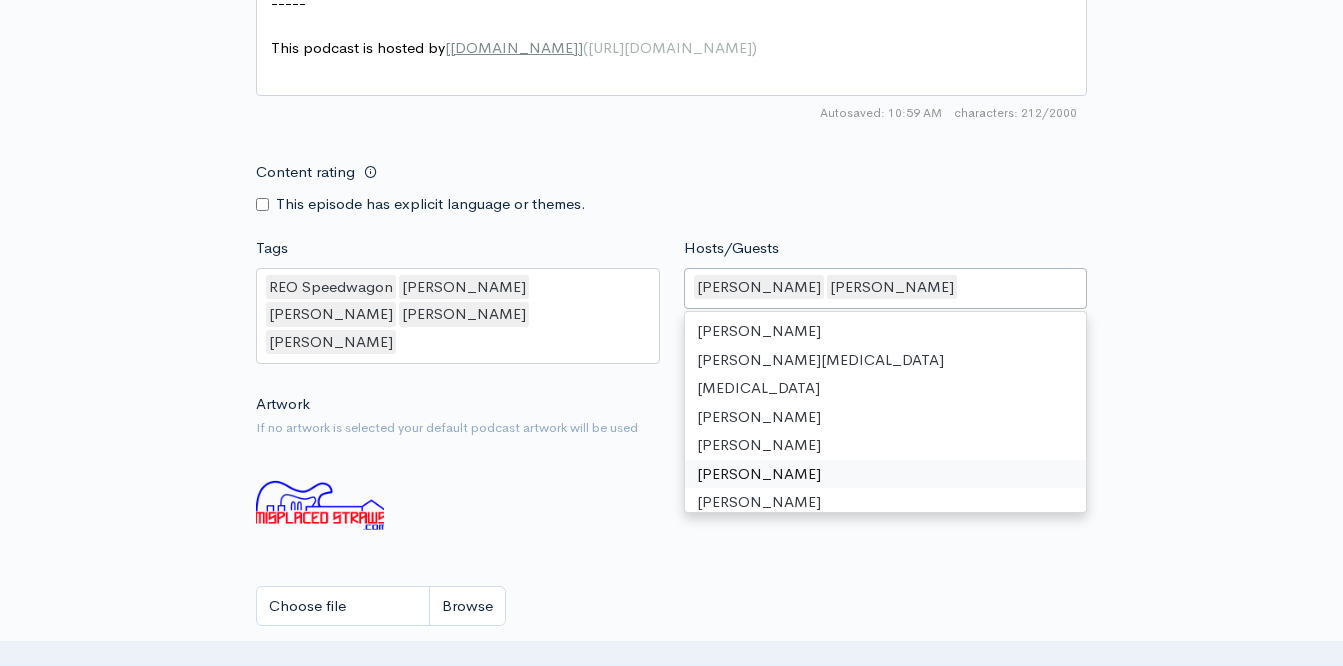 click on "Artwork
If no artwork is selected your default podcast artwork will be used
Choose file   0" at bounding box center (671, 516) 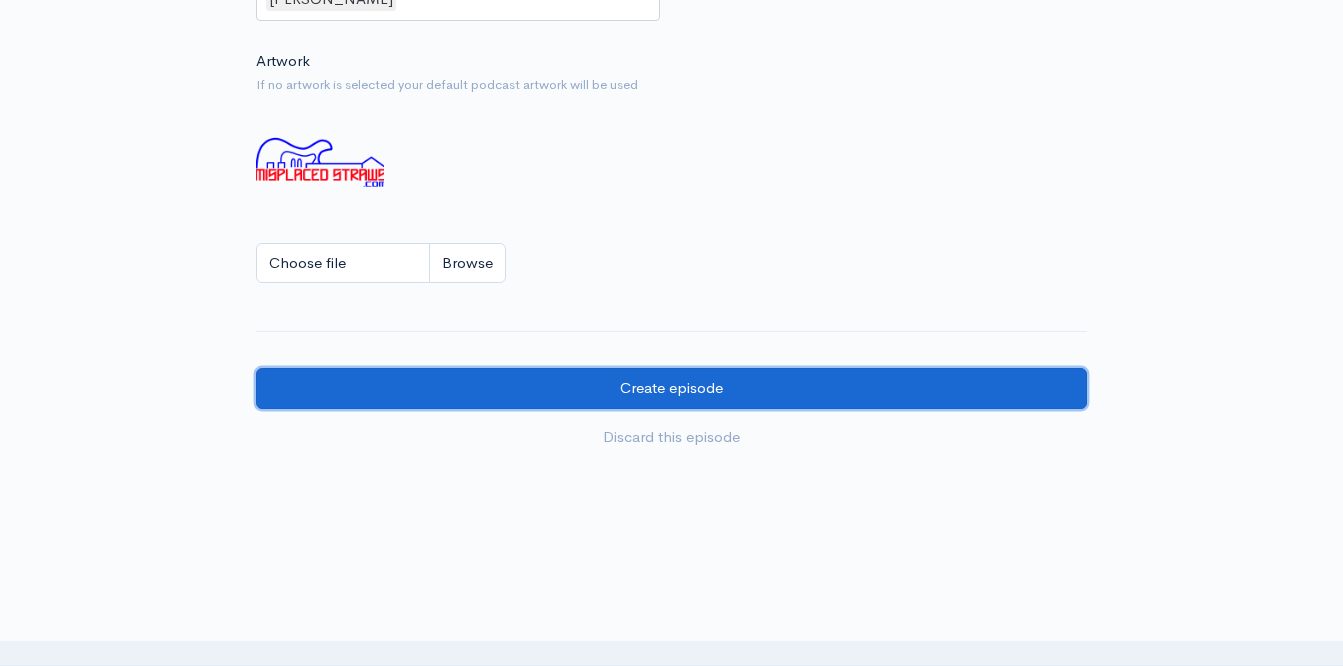 click on "Create episode" at bounding box center (671, 388) 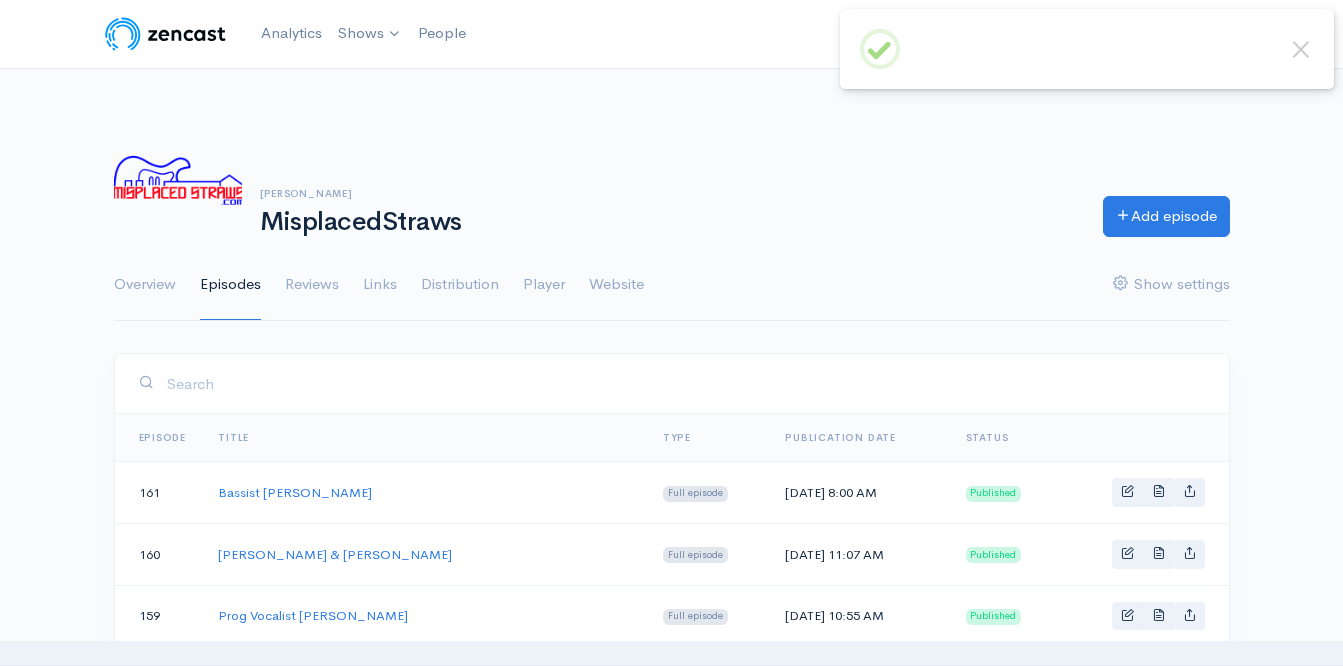 scroll, scrollTop: 0, scrollLeft: 0, axis: both 